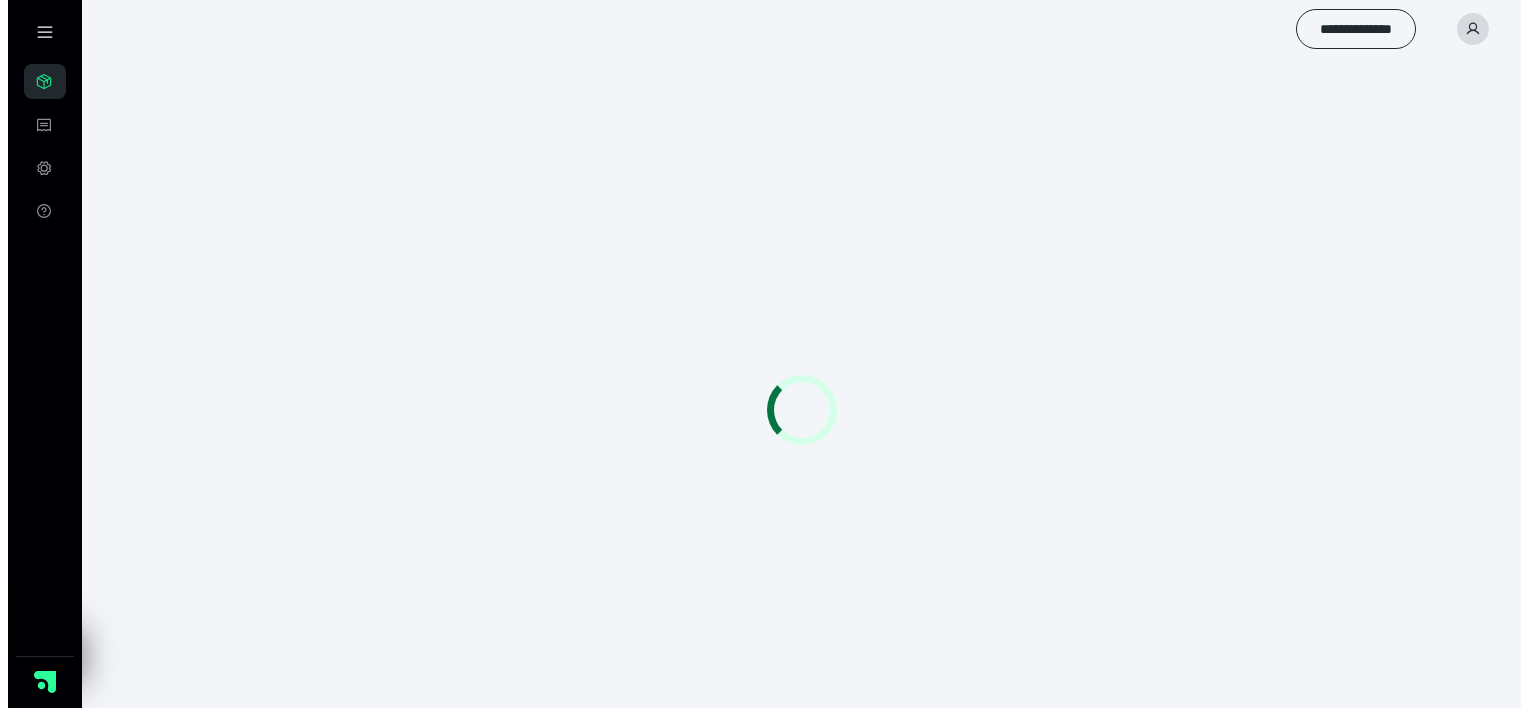 scroll, scrollTop: 0, scrollLeft: 0, axis: both 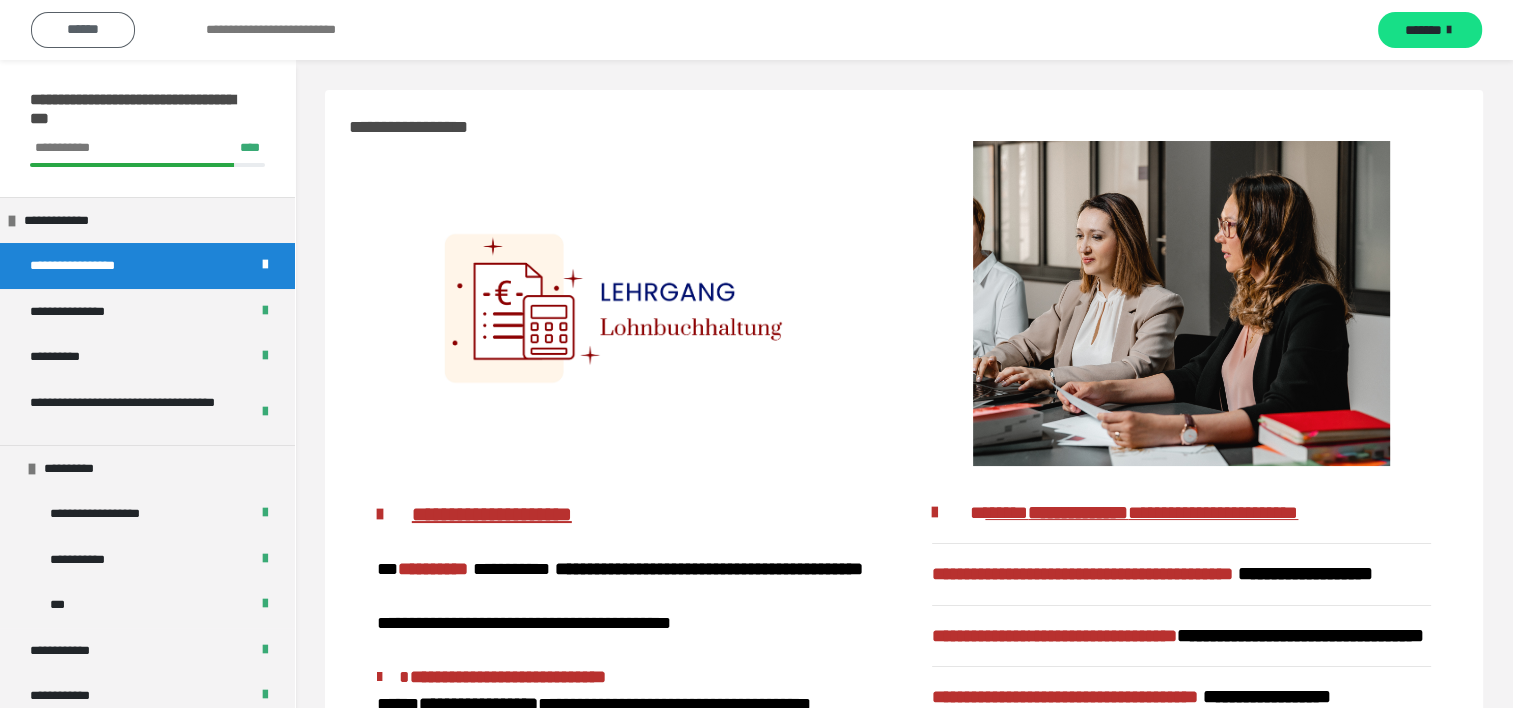 click on "******" at bounding box center [83, 29] 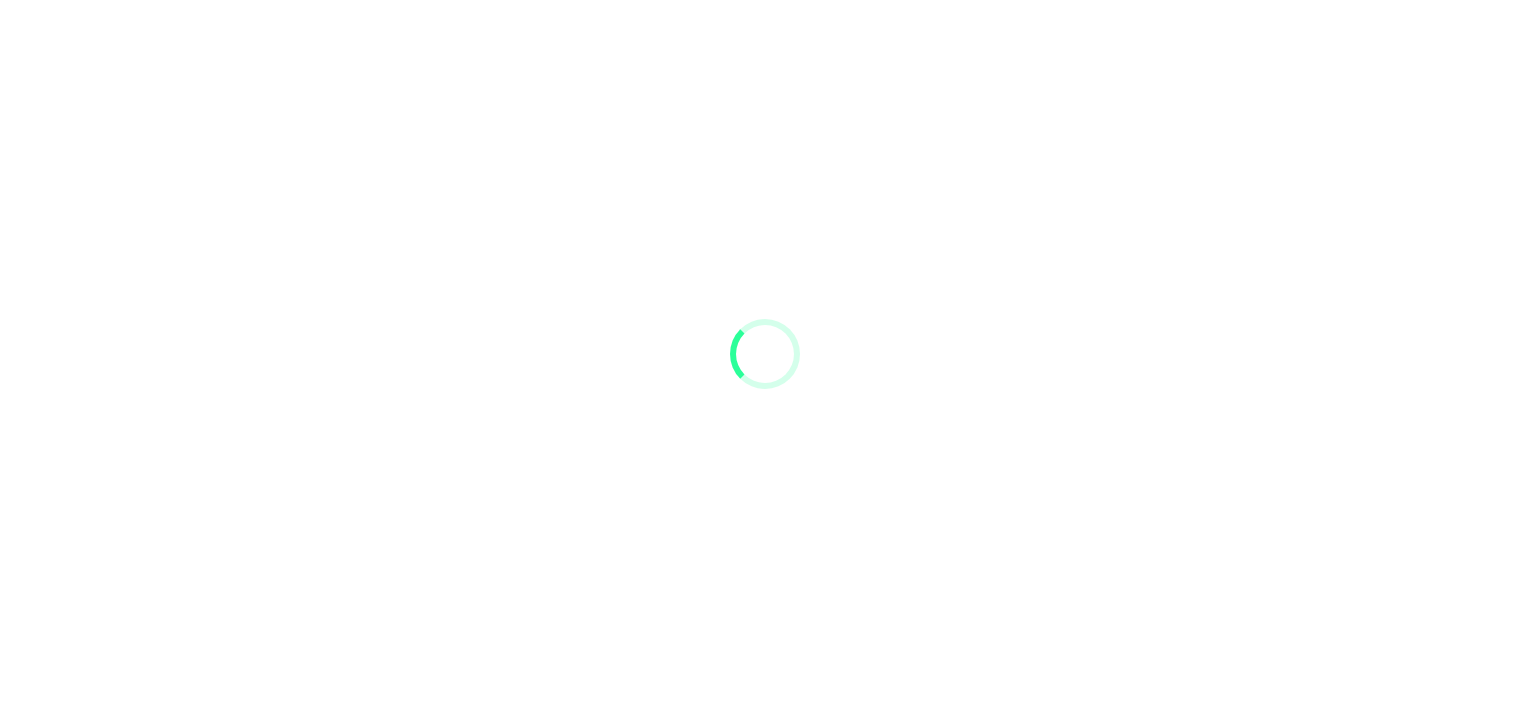 scroll, scrollTop: 0, scrollLeft: 0, axis: both 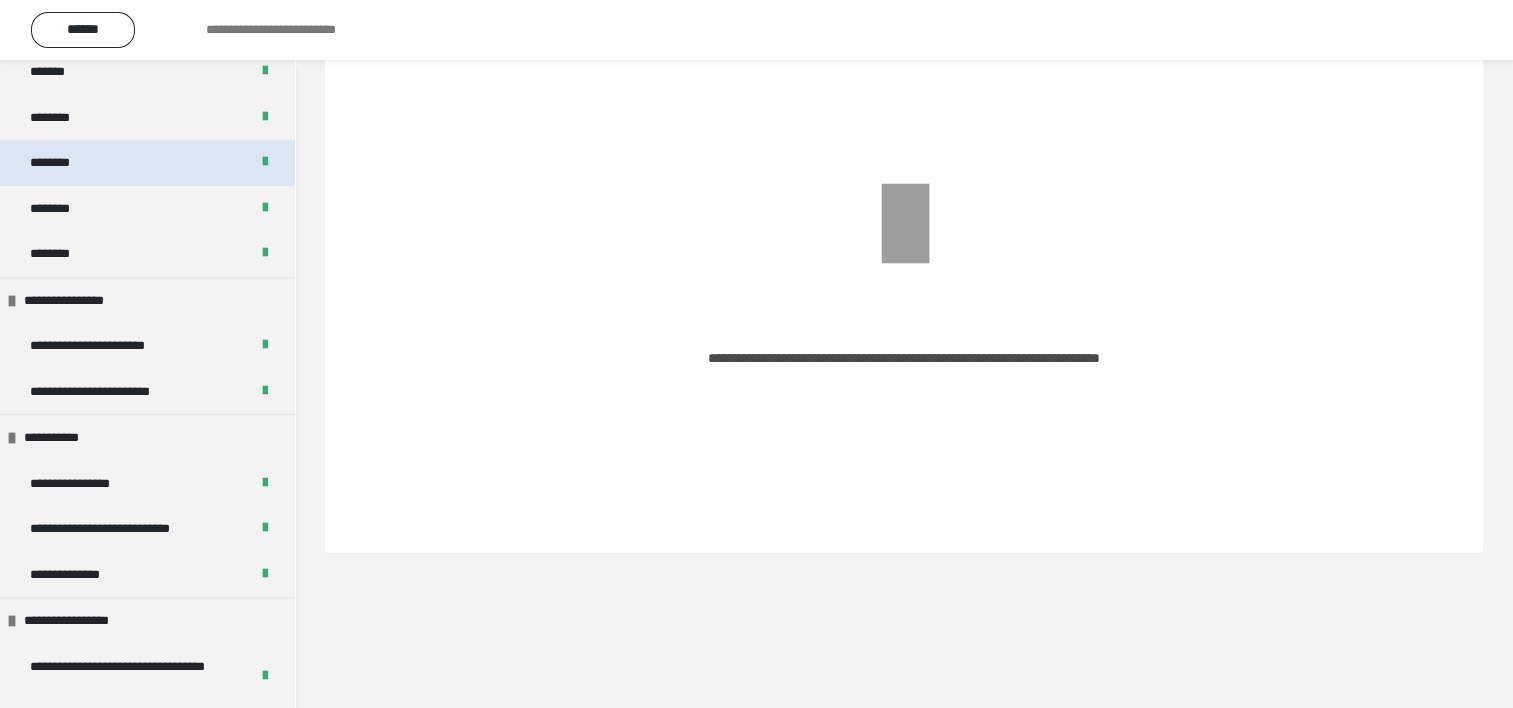 click on "********" at bounding box center [147, 163] 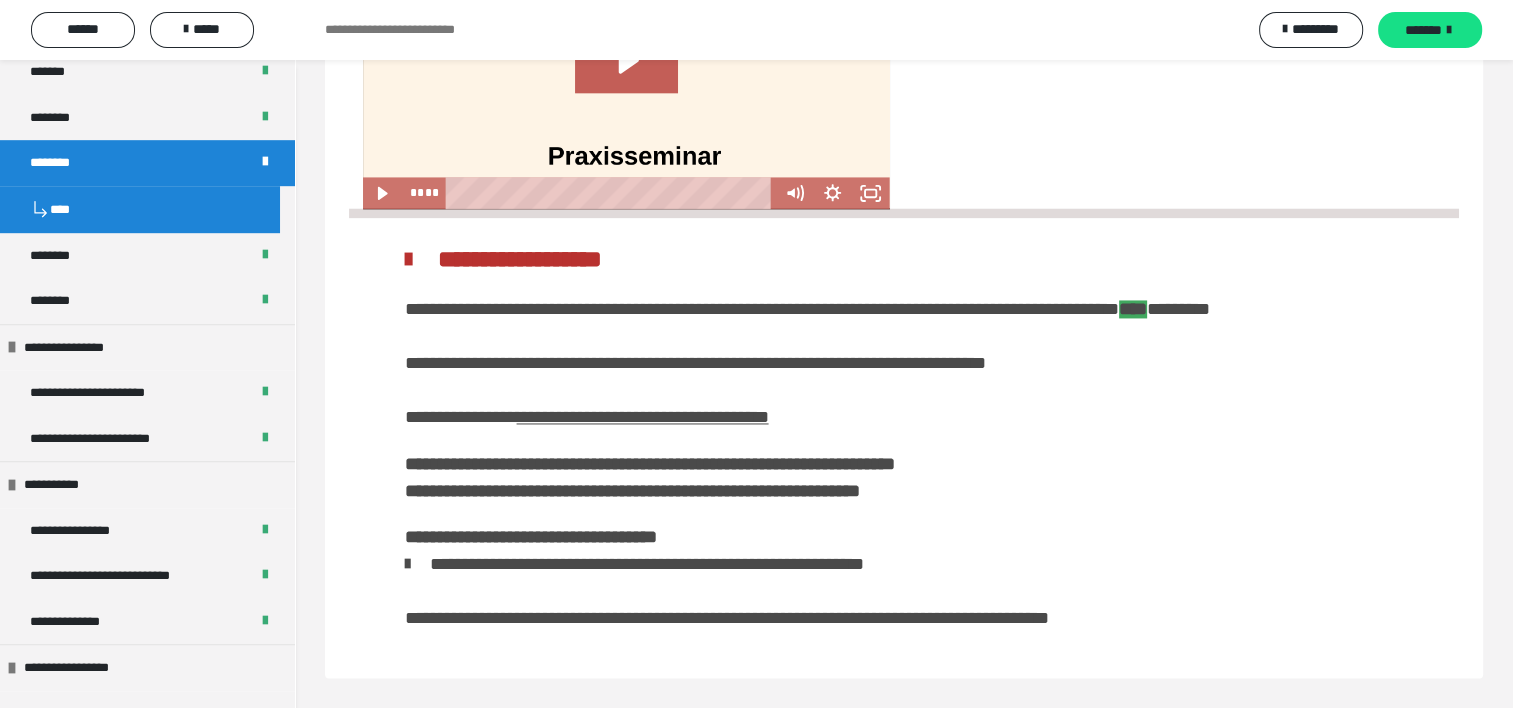 scroll, scrollTop: 3040, scrollLeft: 0, axis: vertical 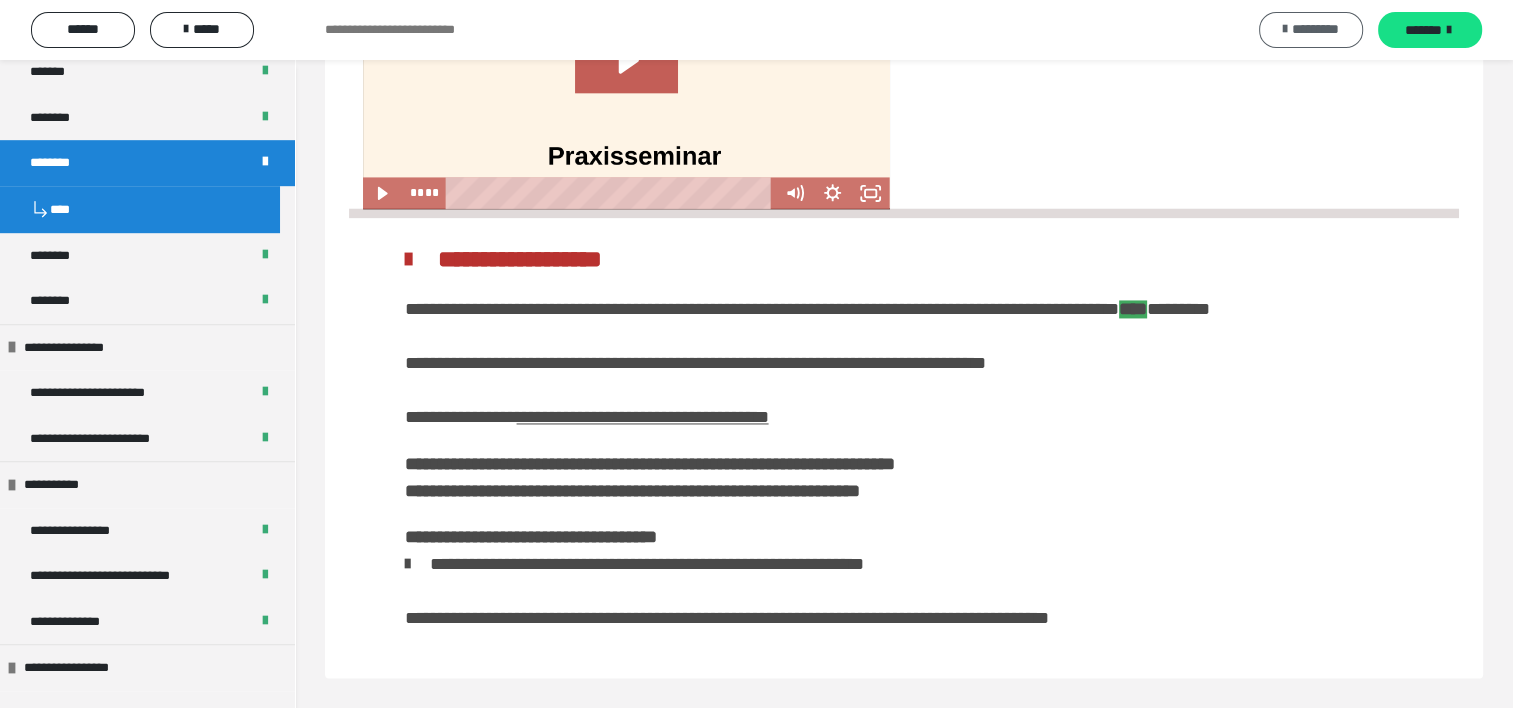 click on "*********" at bounding box center (1311, 30) 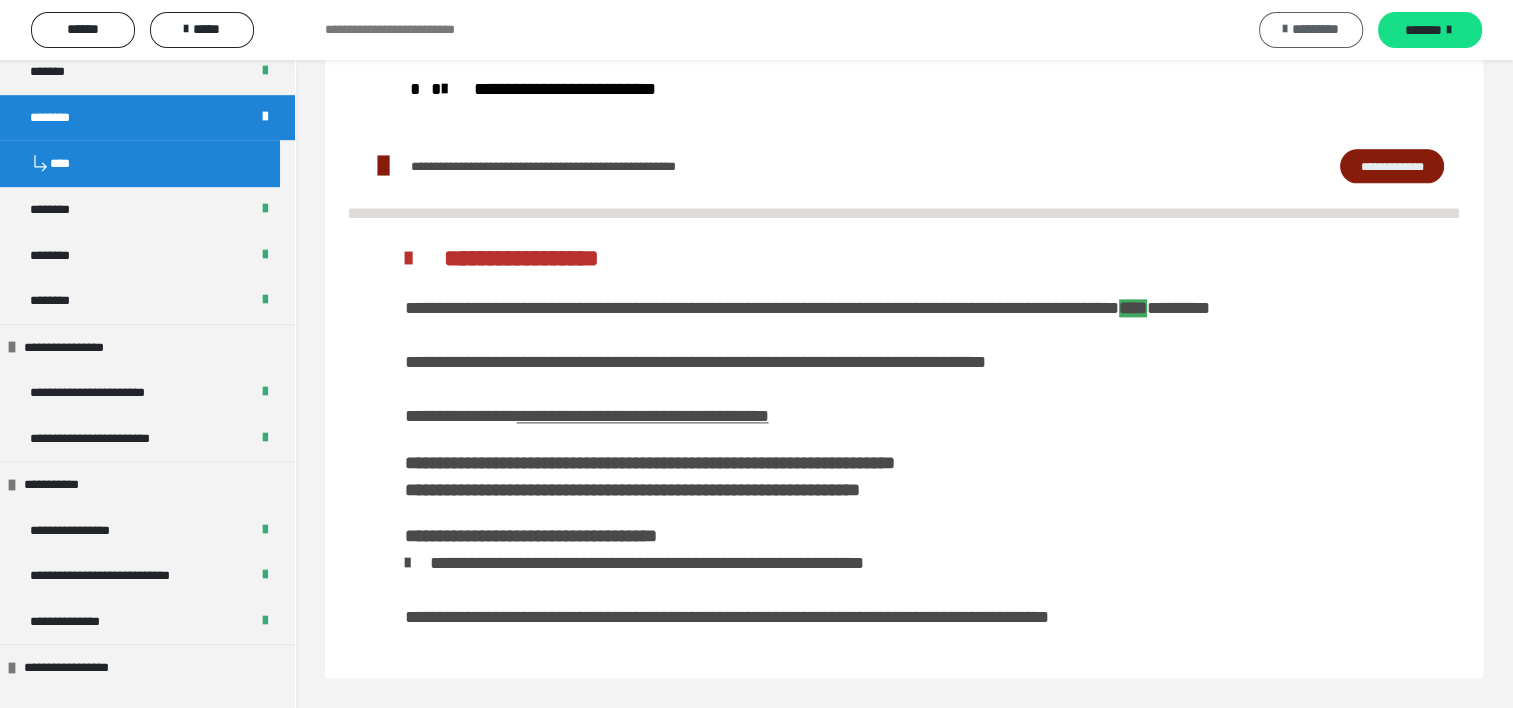 scroll, scrollTop: 2556, scrollLeft: 0, axis: vertical 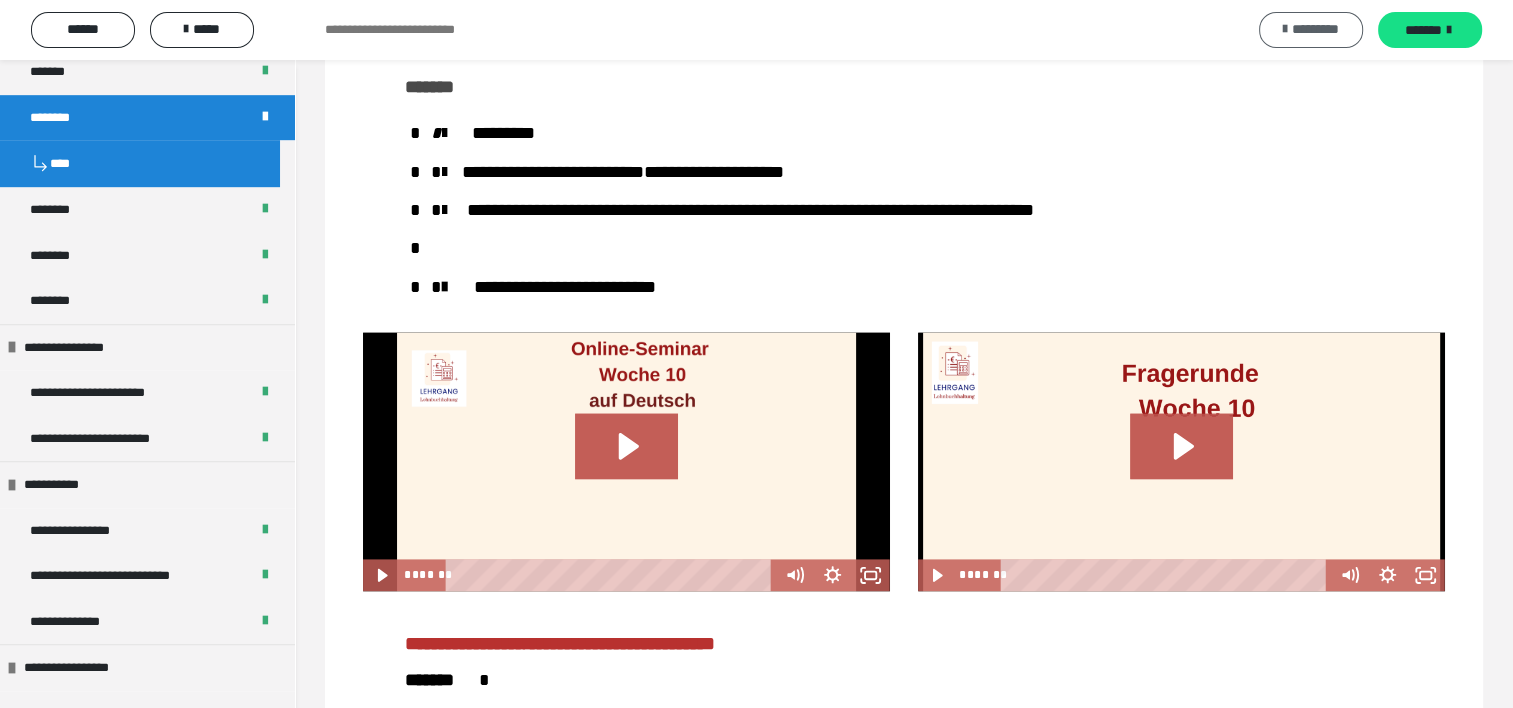 click on "*********" at bounding box center [1311, 30] 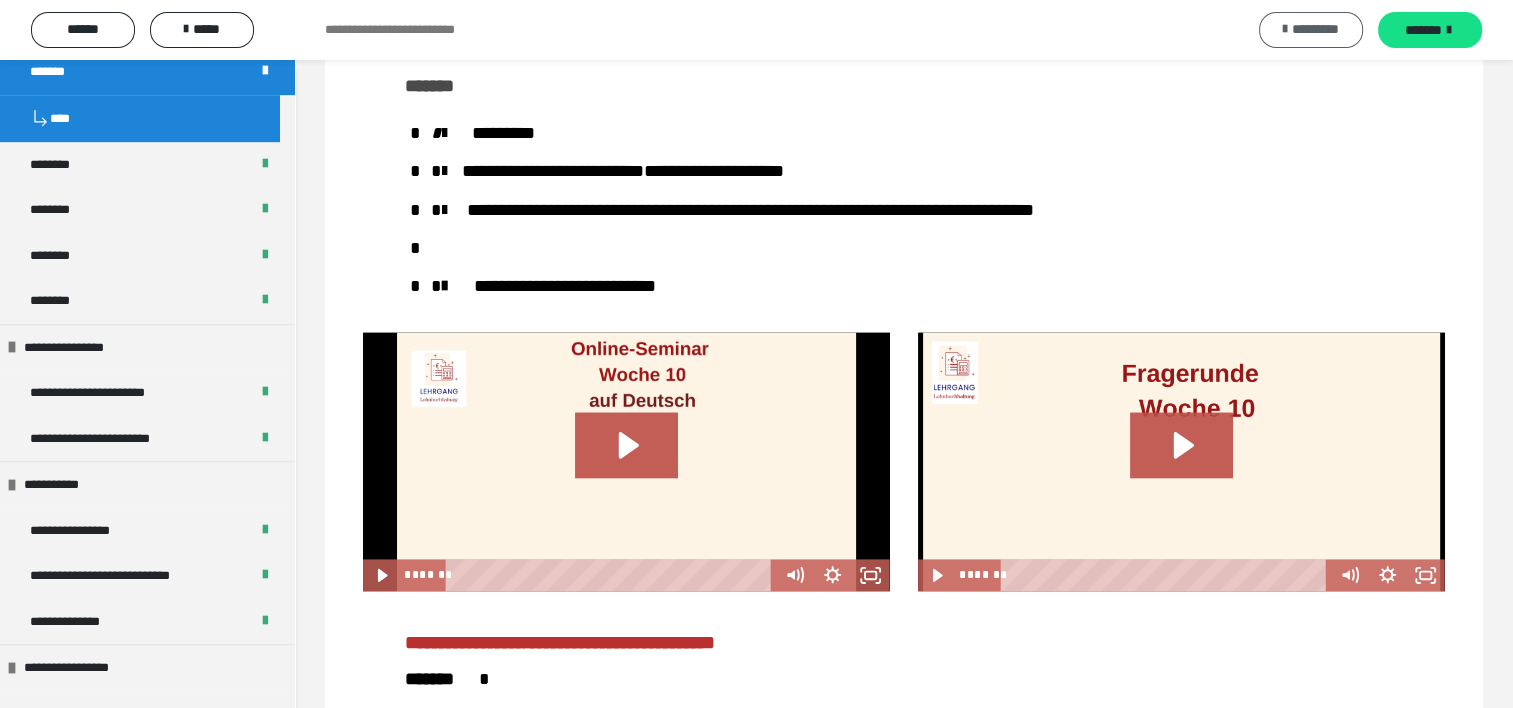 scroll, scrollTop: 2115, scrollLeft: 0, axis: vertical 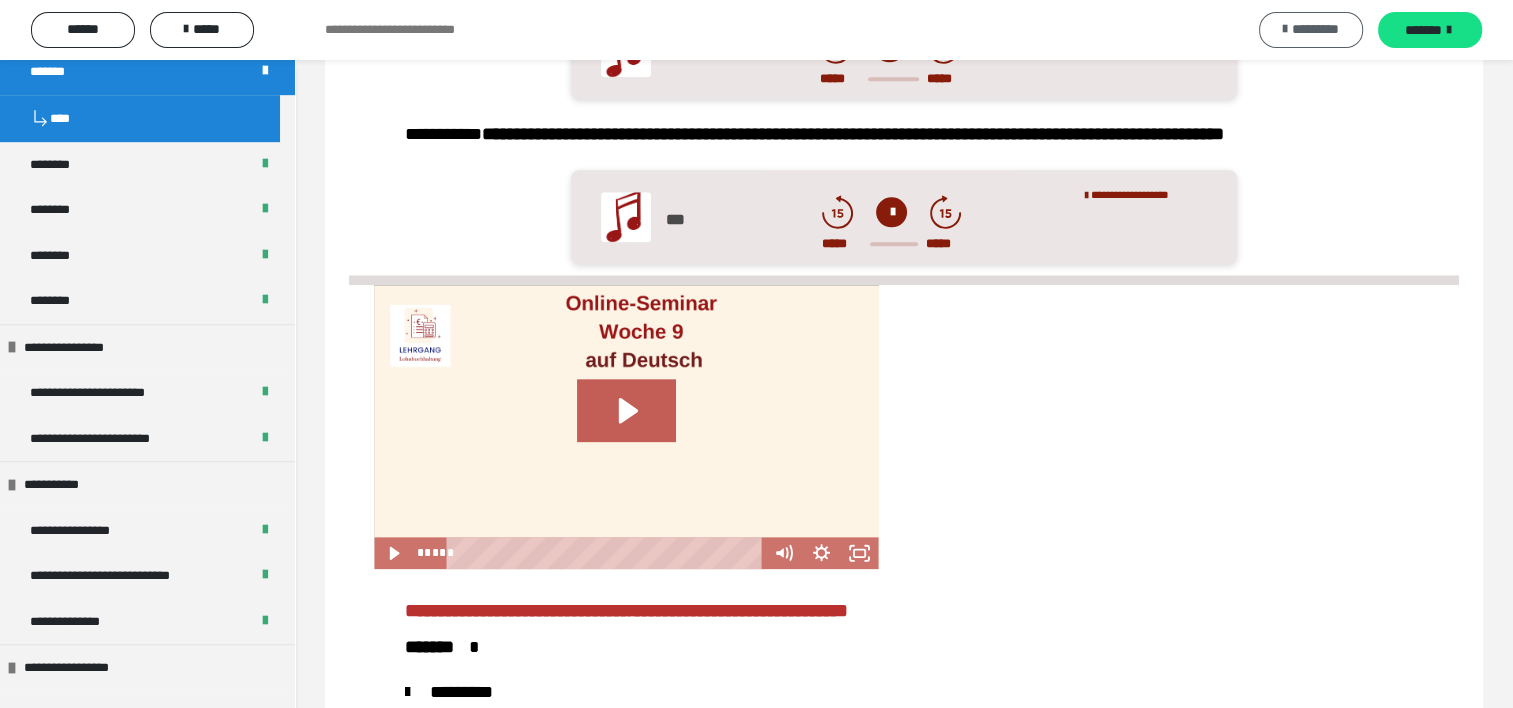 click on "*********" at bounding box center [1311, 30] 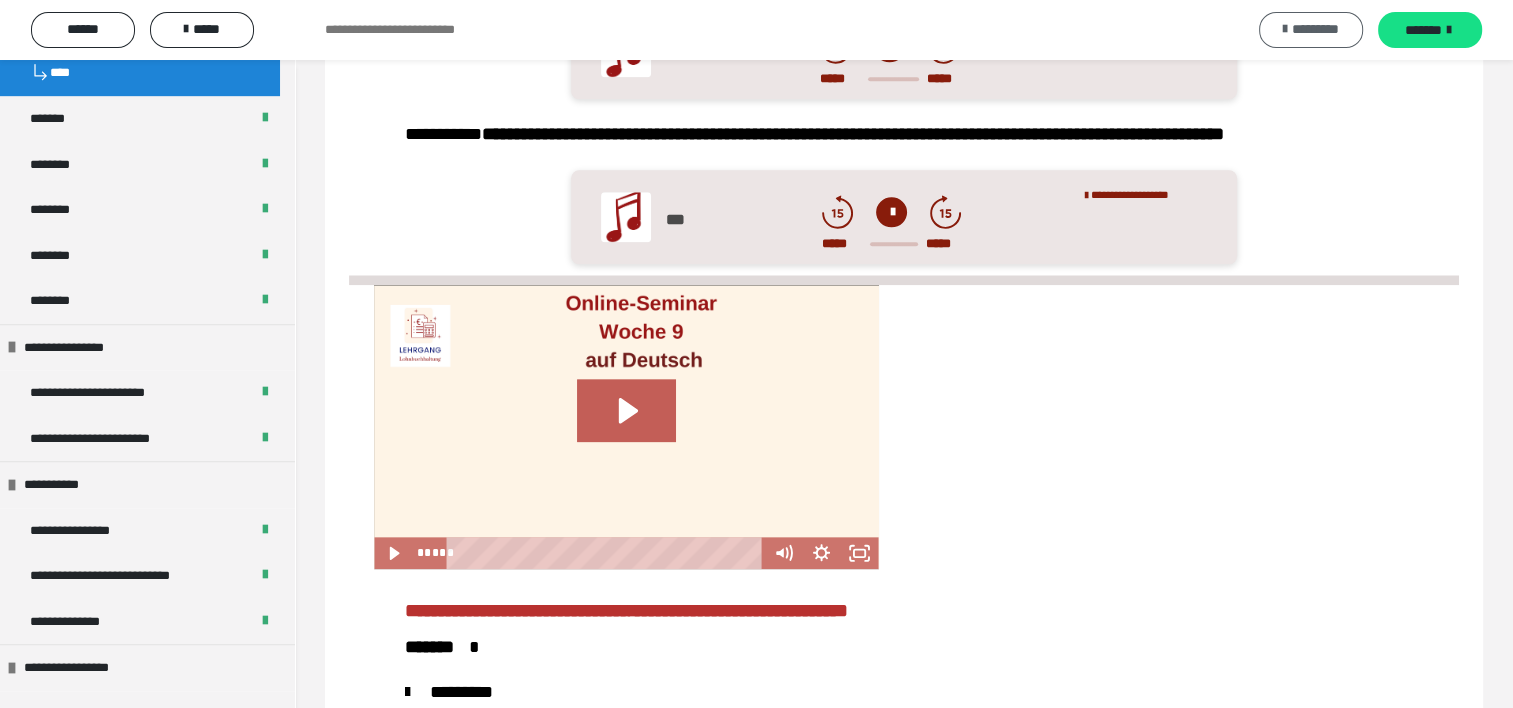 scroll, scrollTop: 1285, scrollLeft: 0, axis: vertical 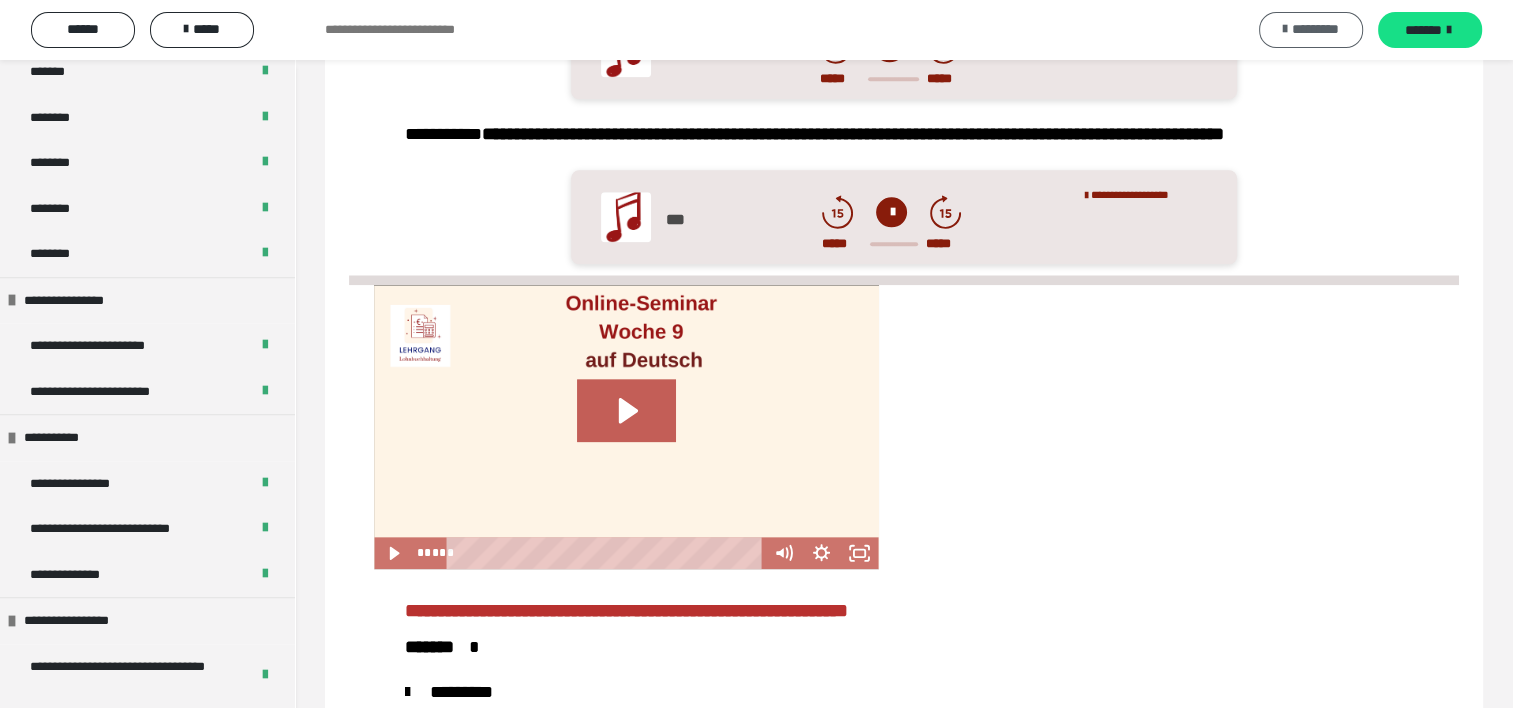click on "*********" at bounding box center (1311, 30) 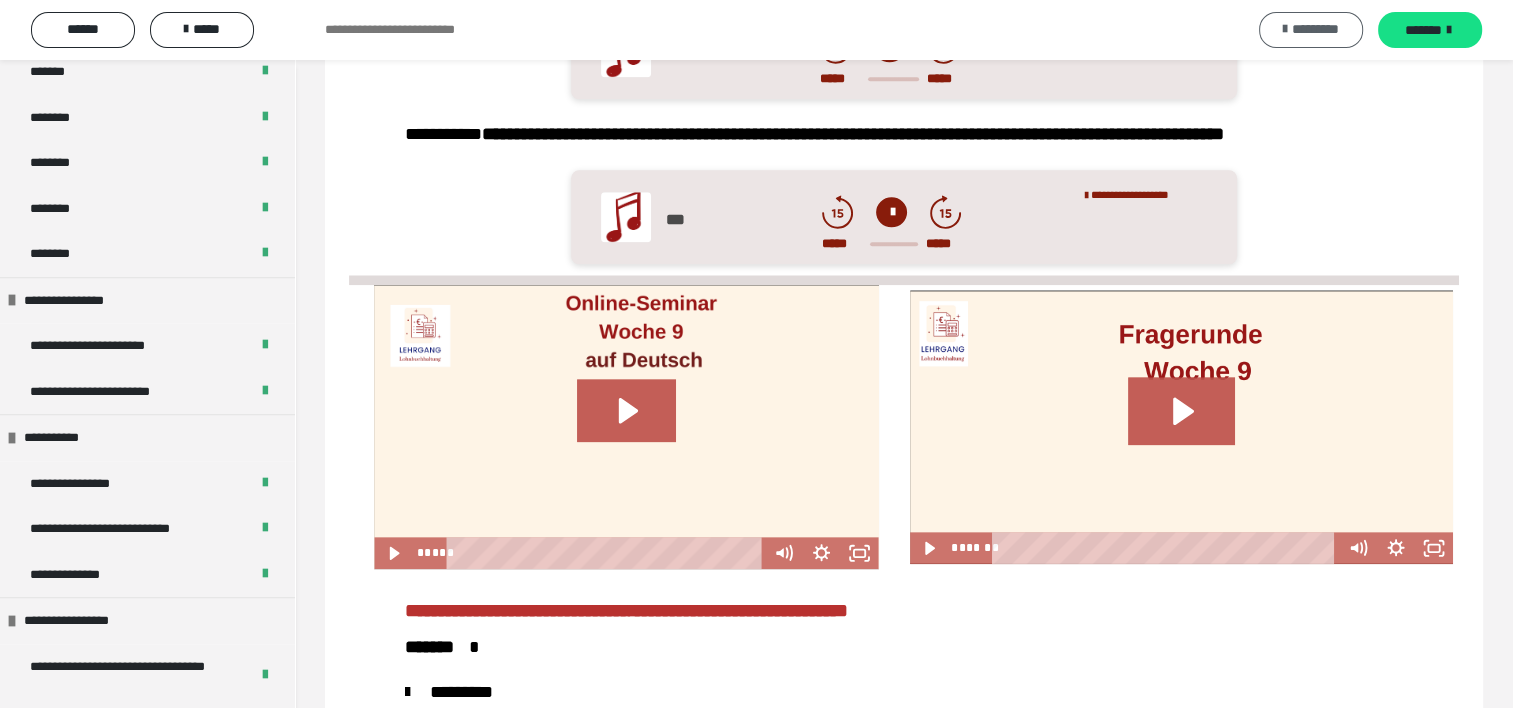click on "*********" at bounding box center (1311, 30) 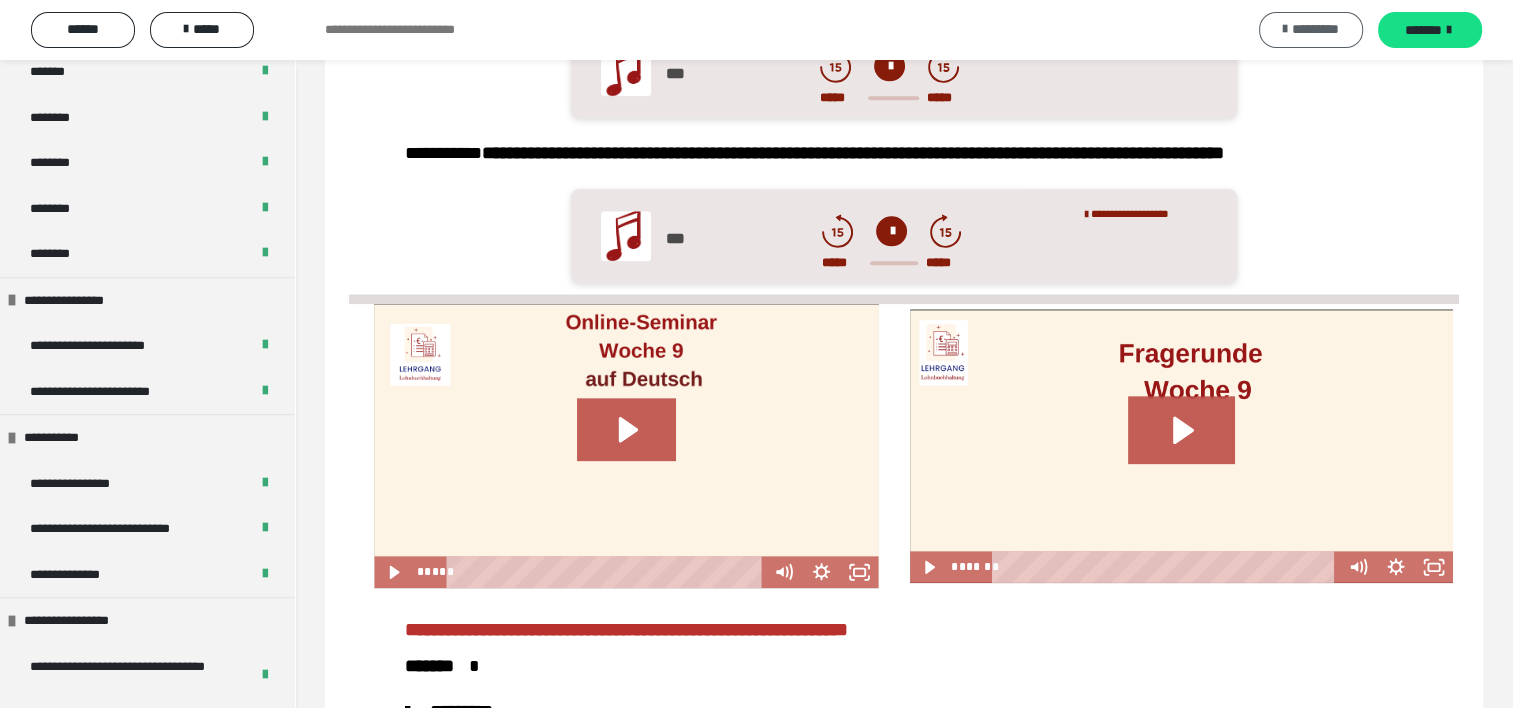 click on "*********" at bounding box center (1311, 30) 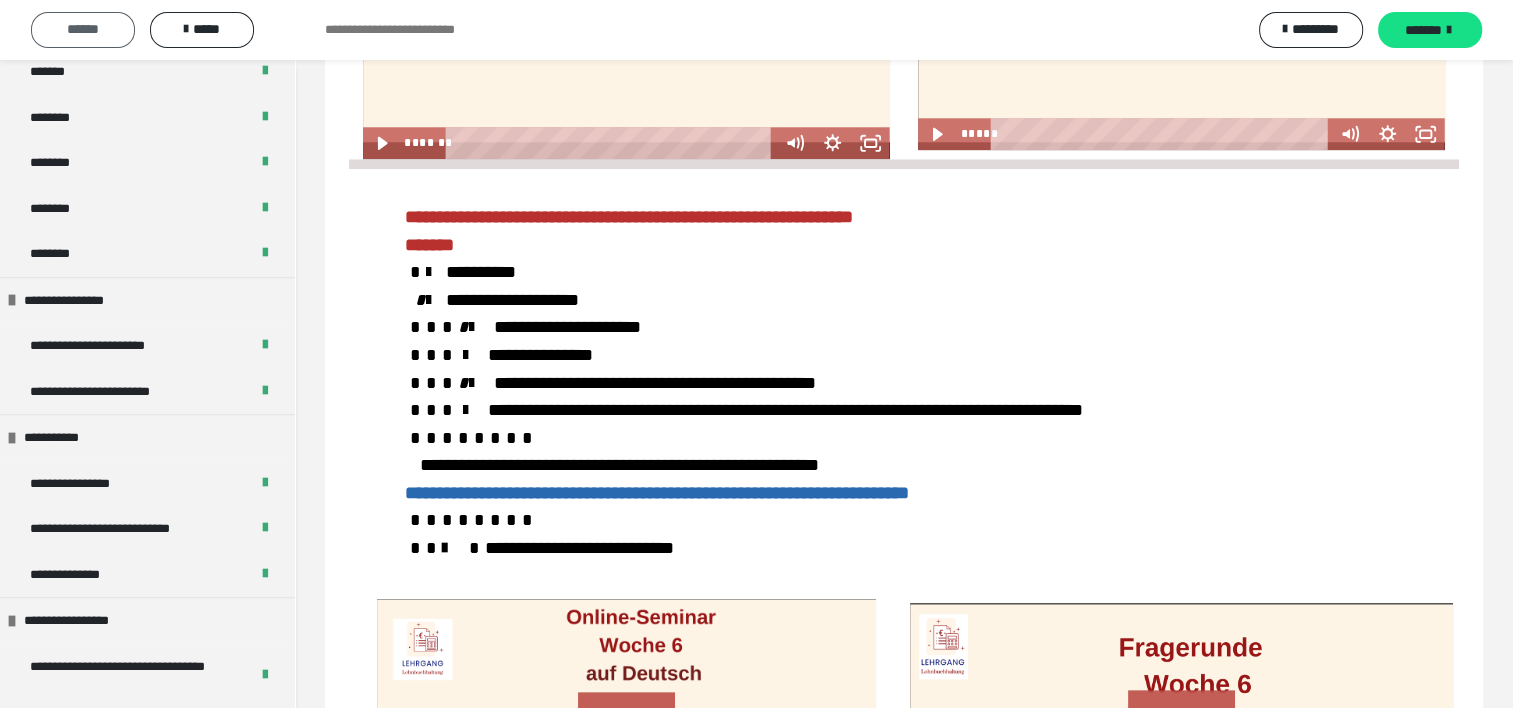 click on "******" at bounding box center [83, 29] 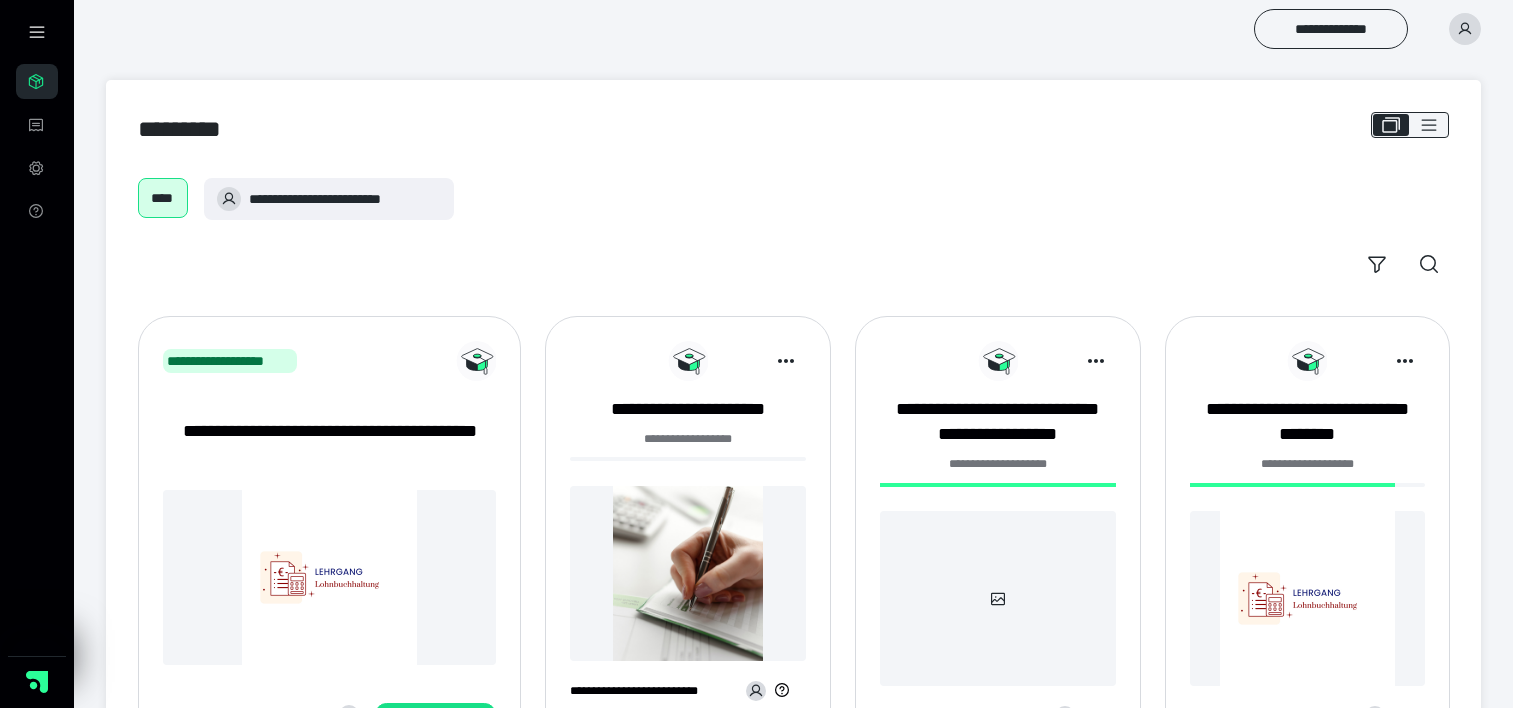 scroll, scrollTop: 0, scrollLeft: 0, axis: both 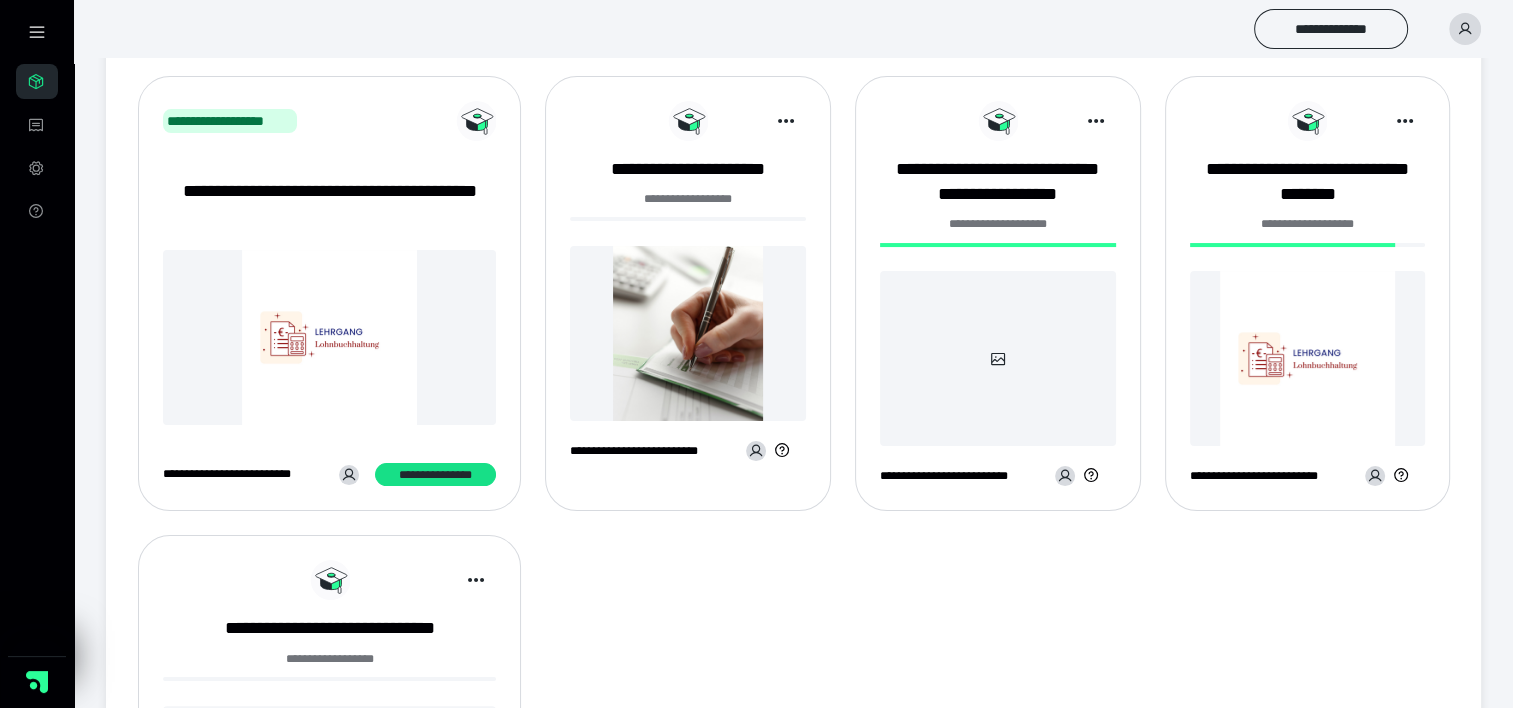 click at bounding box center (688, 333) 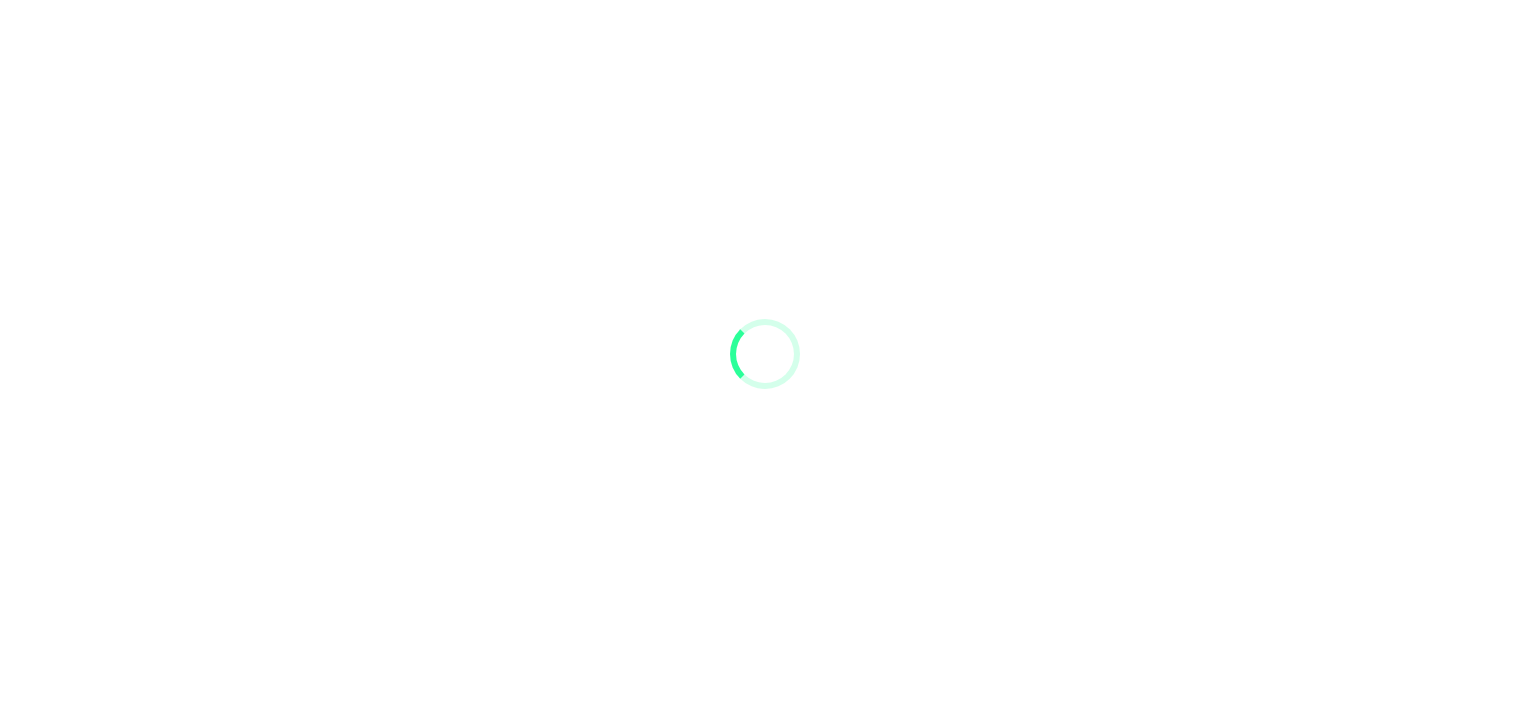 scroll, scrollTop: 0, scrollLeft: 0, axis: both 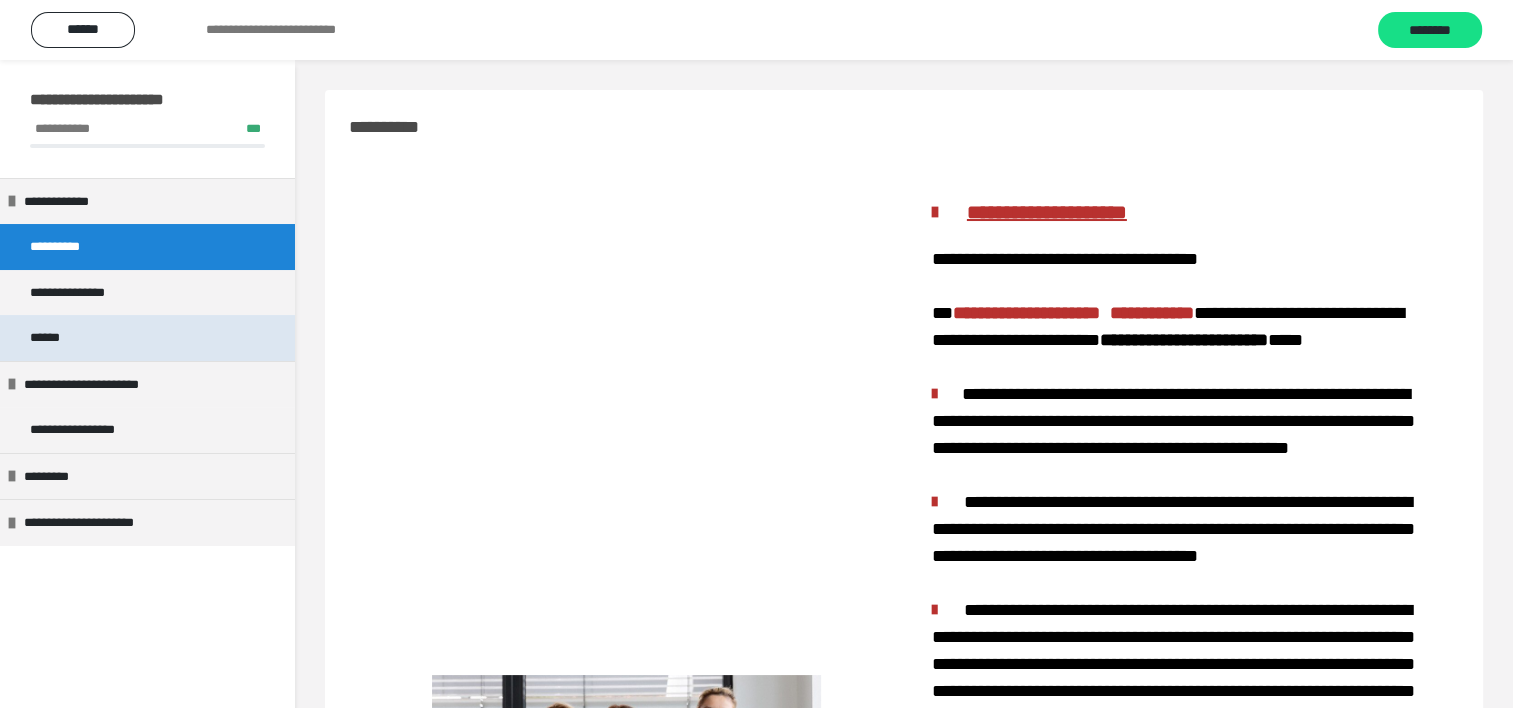 click on "******" at bounding box center [55, 338] 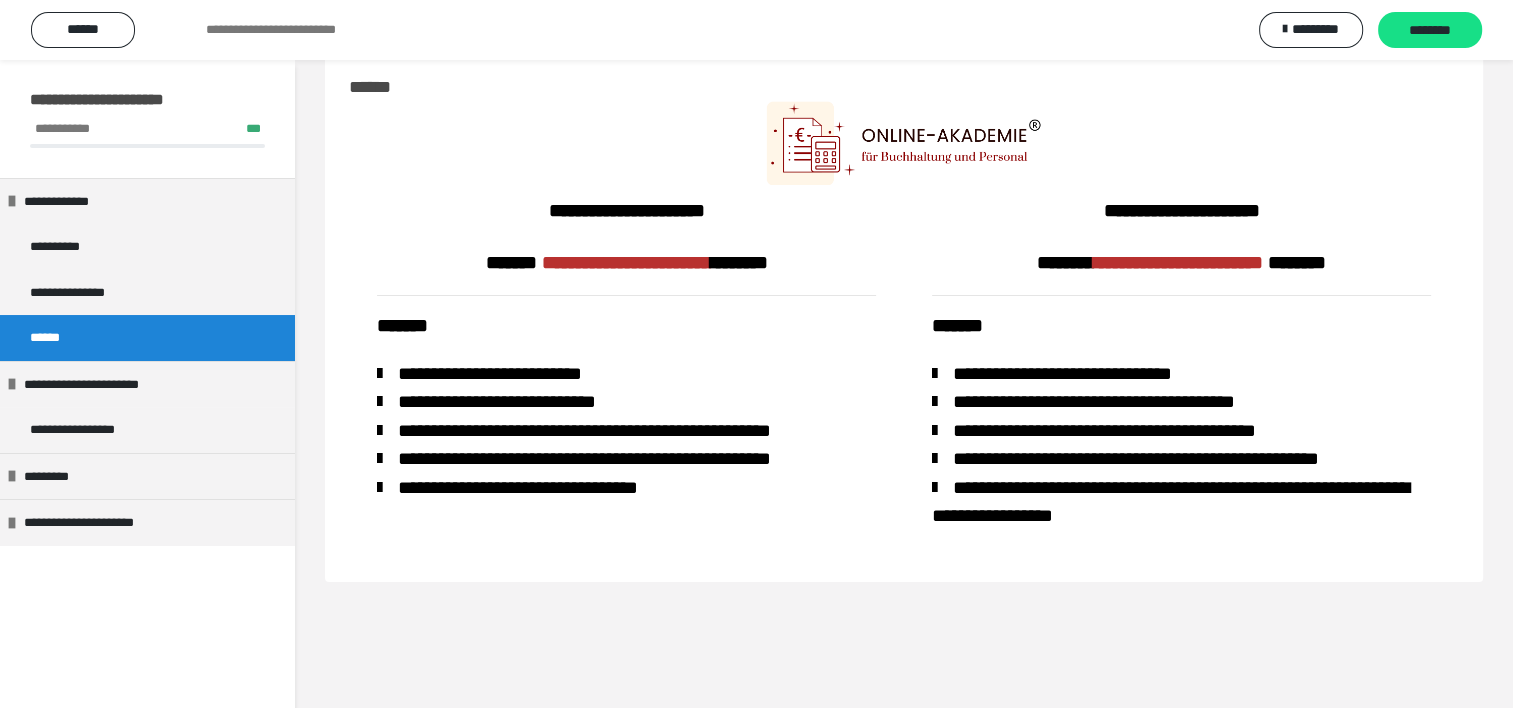 scroll, scrollTop: 60, scrollLeft: 0, axis: vertical 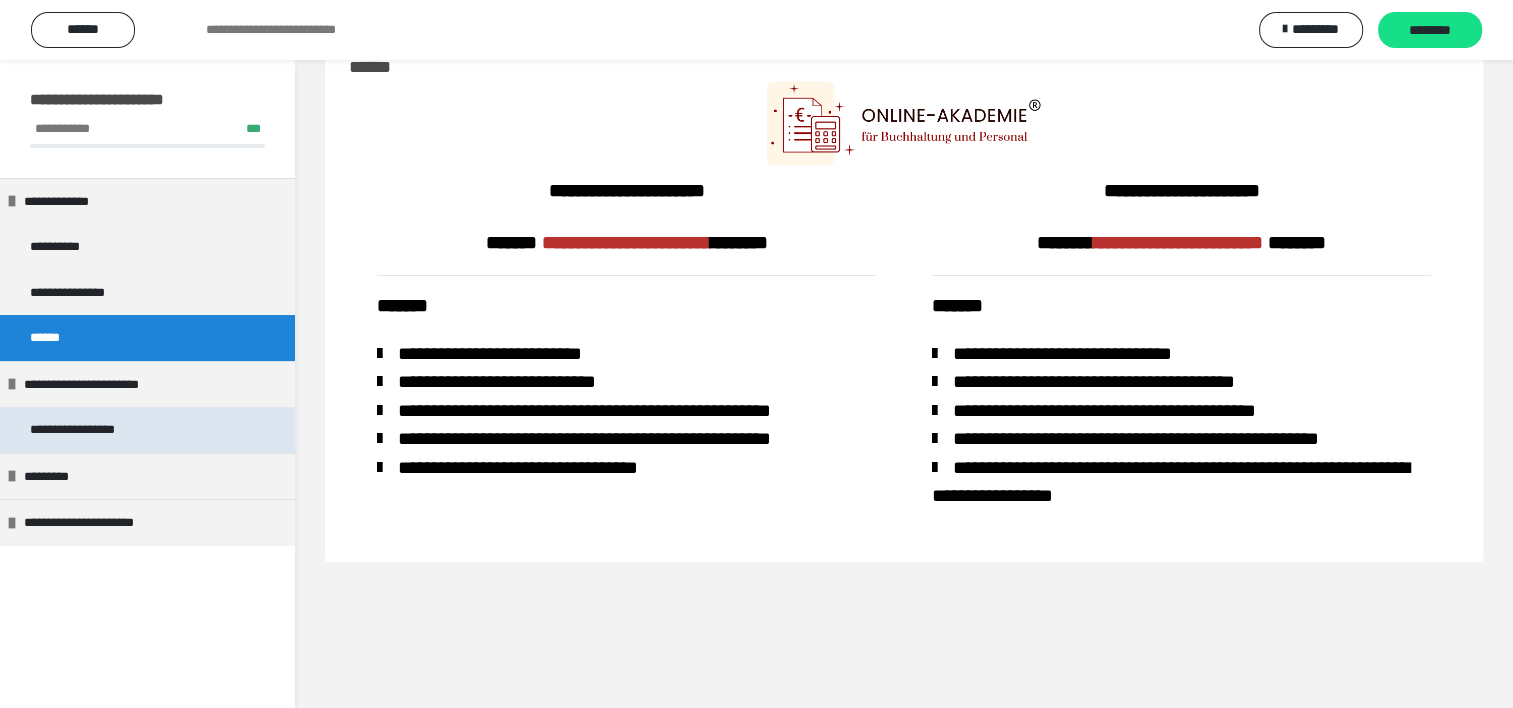 click on "**********" at bounding box center (147, 430) 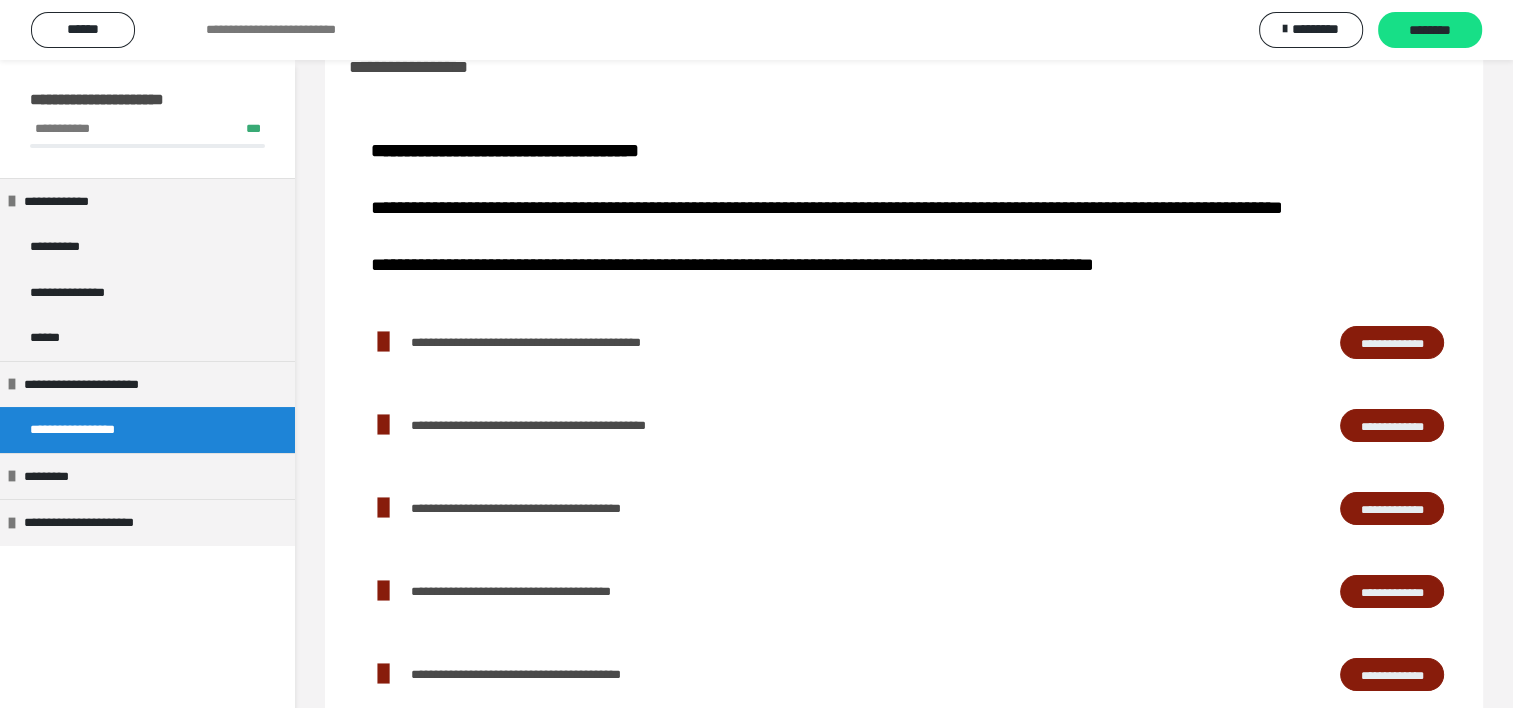 click on "**********" at bounding box center [1392, 343] 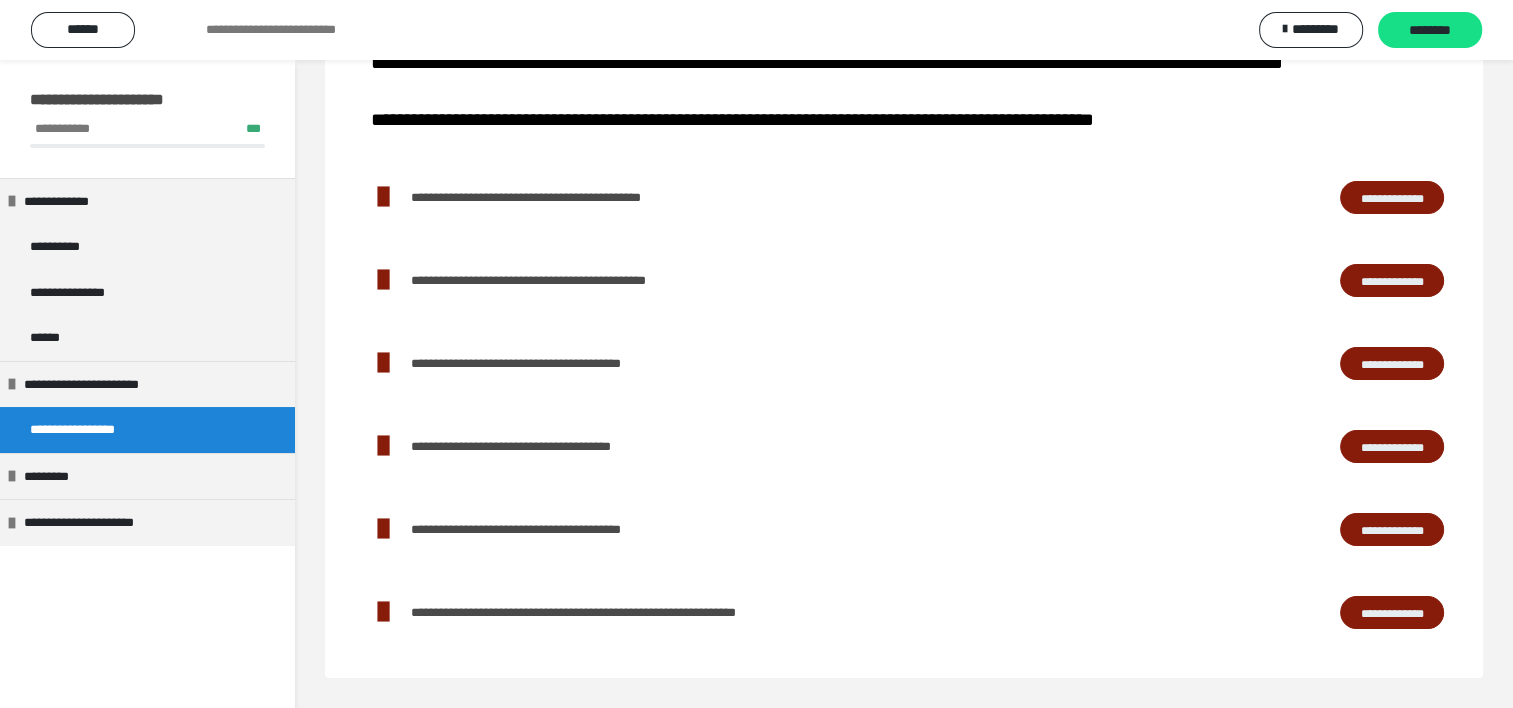 scroll, scrollTop: 233, scrollLeft: 0, axis: vertical 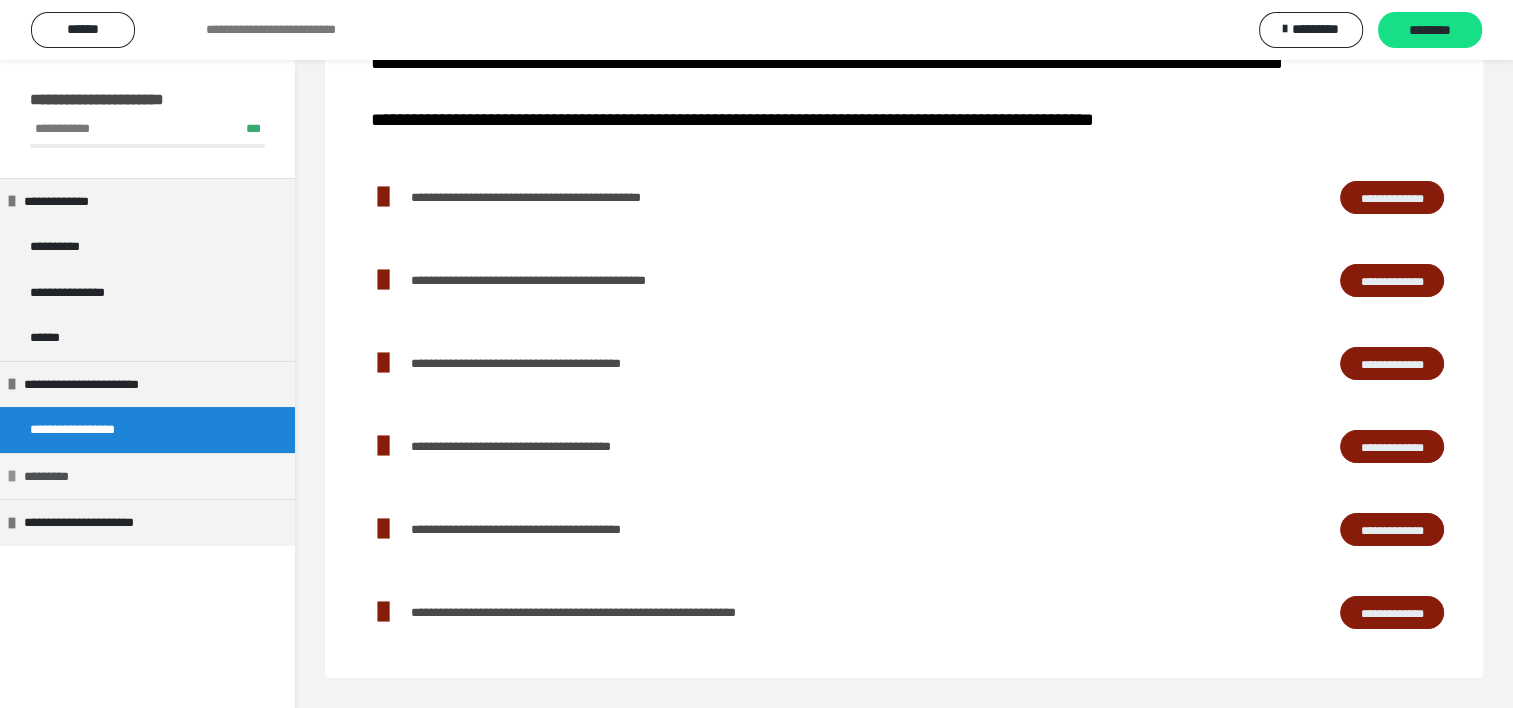 click on "*********" at bounding box center [147, 476] 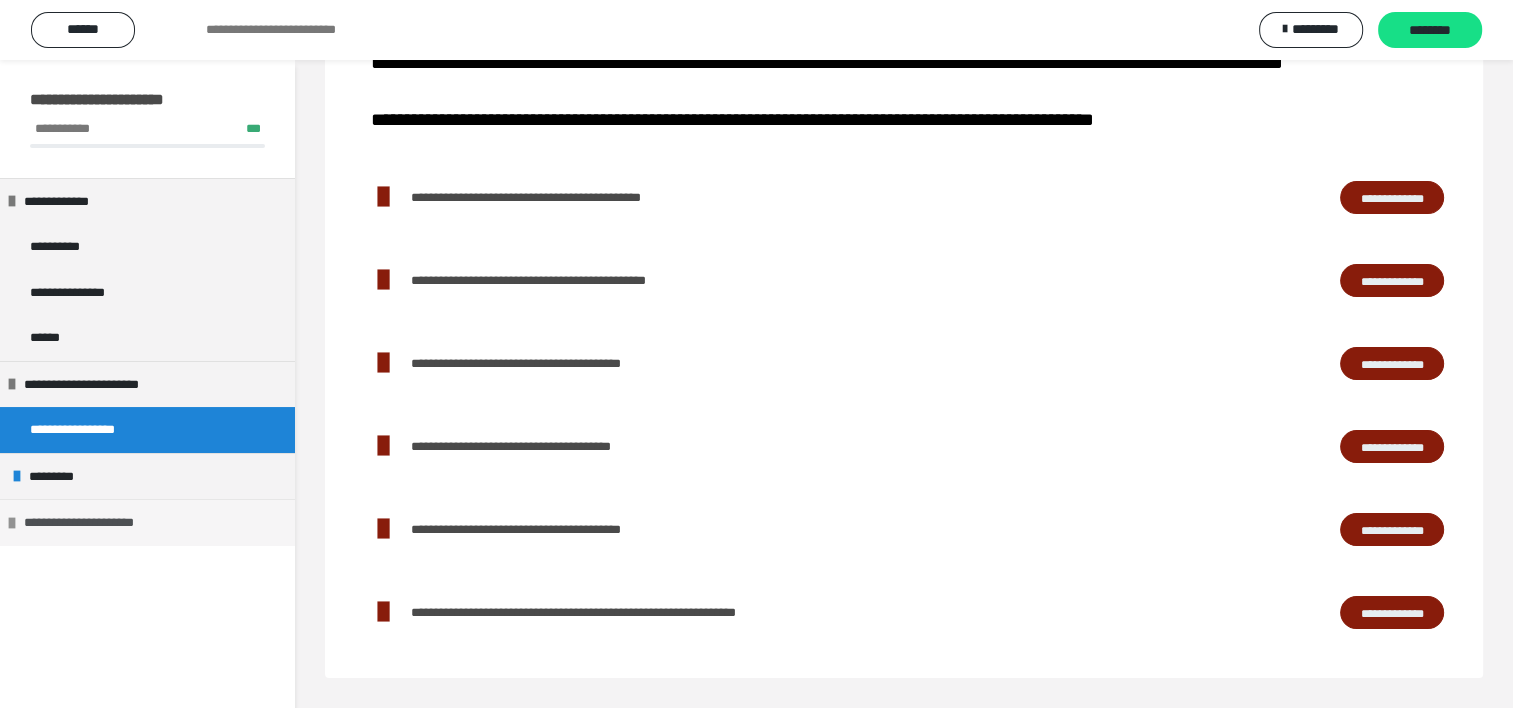 click on "**********" at bounding box center [101, 523] 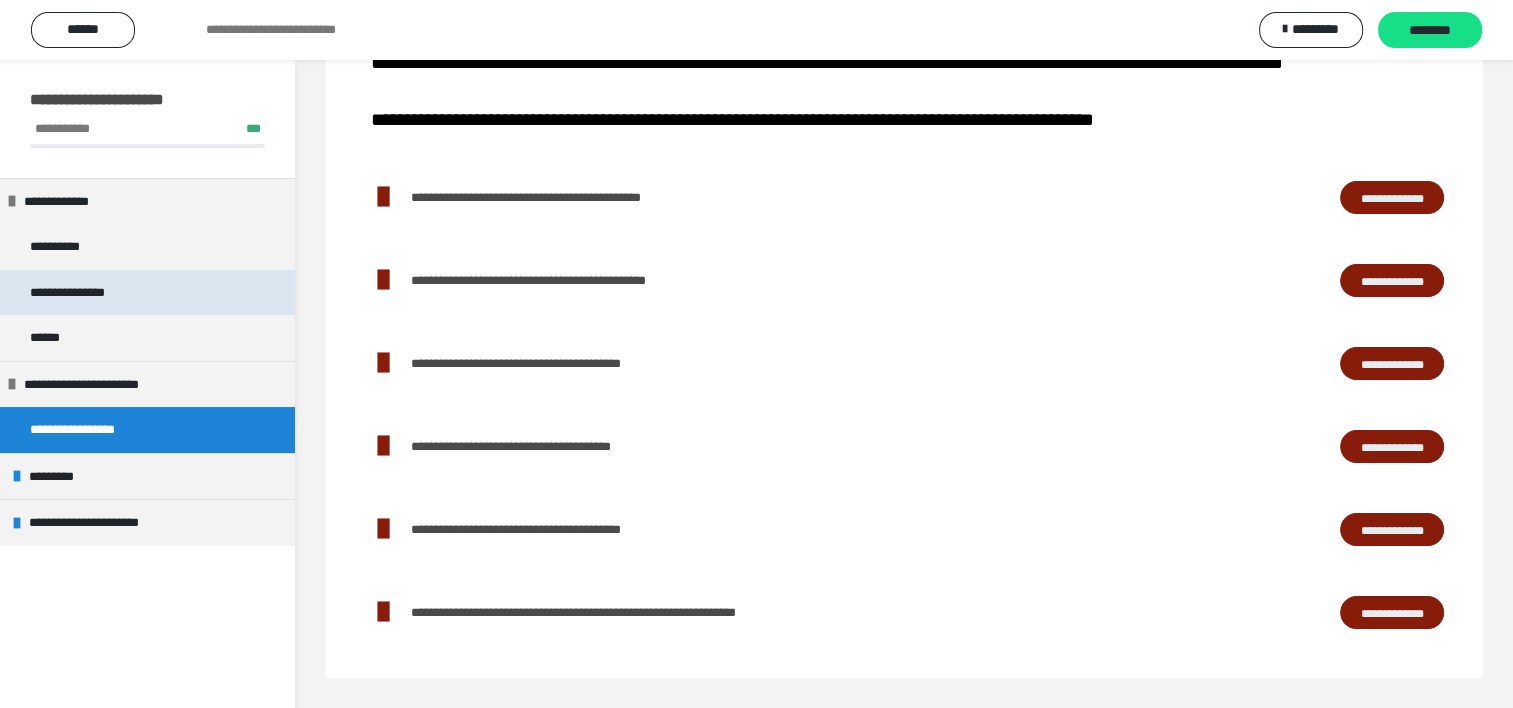 click on "**********" at bounding box center (88, 293) 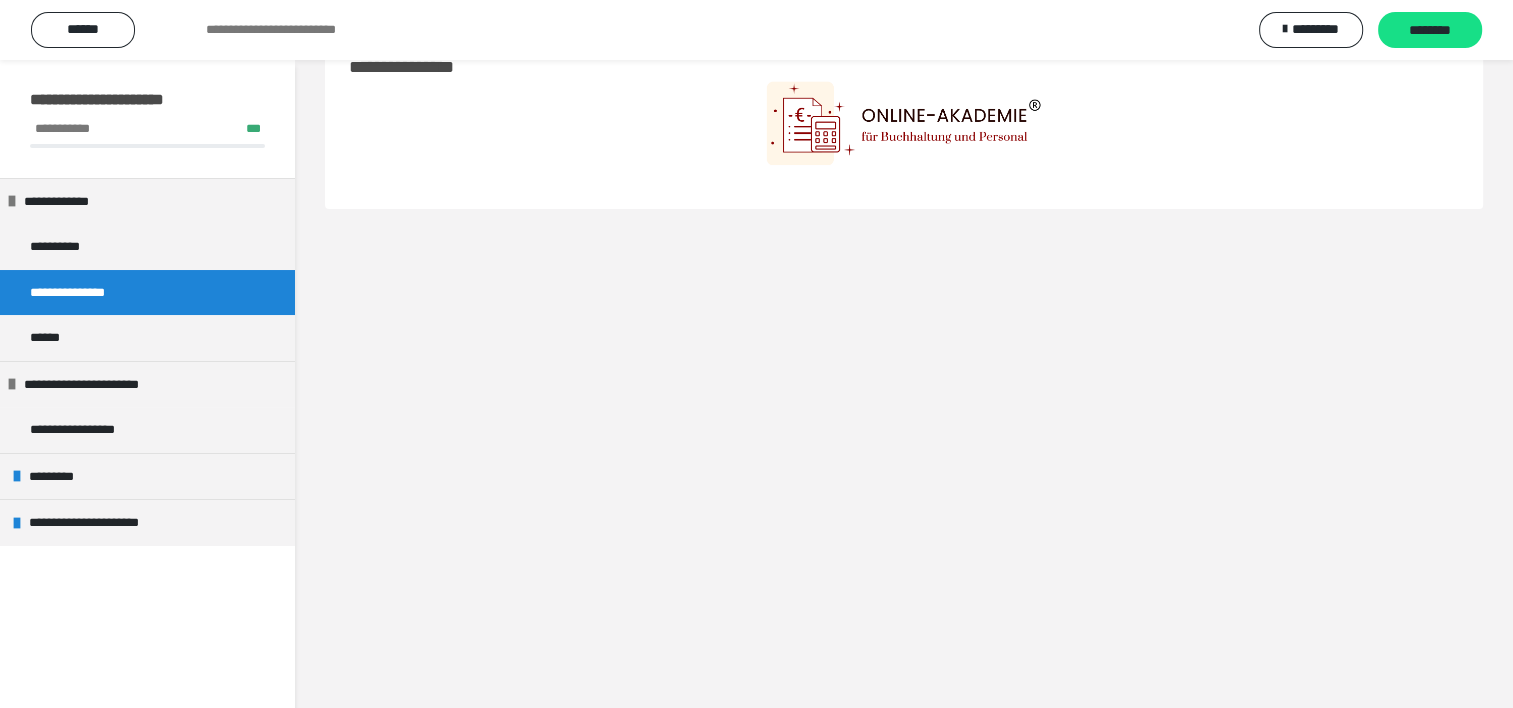 scroll, scrollTop: 60, scrollLeft: 0, axis: vertical 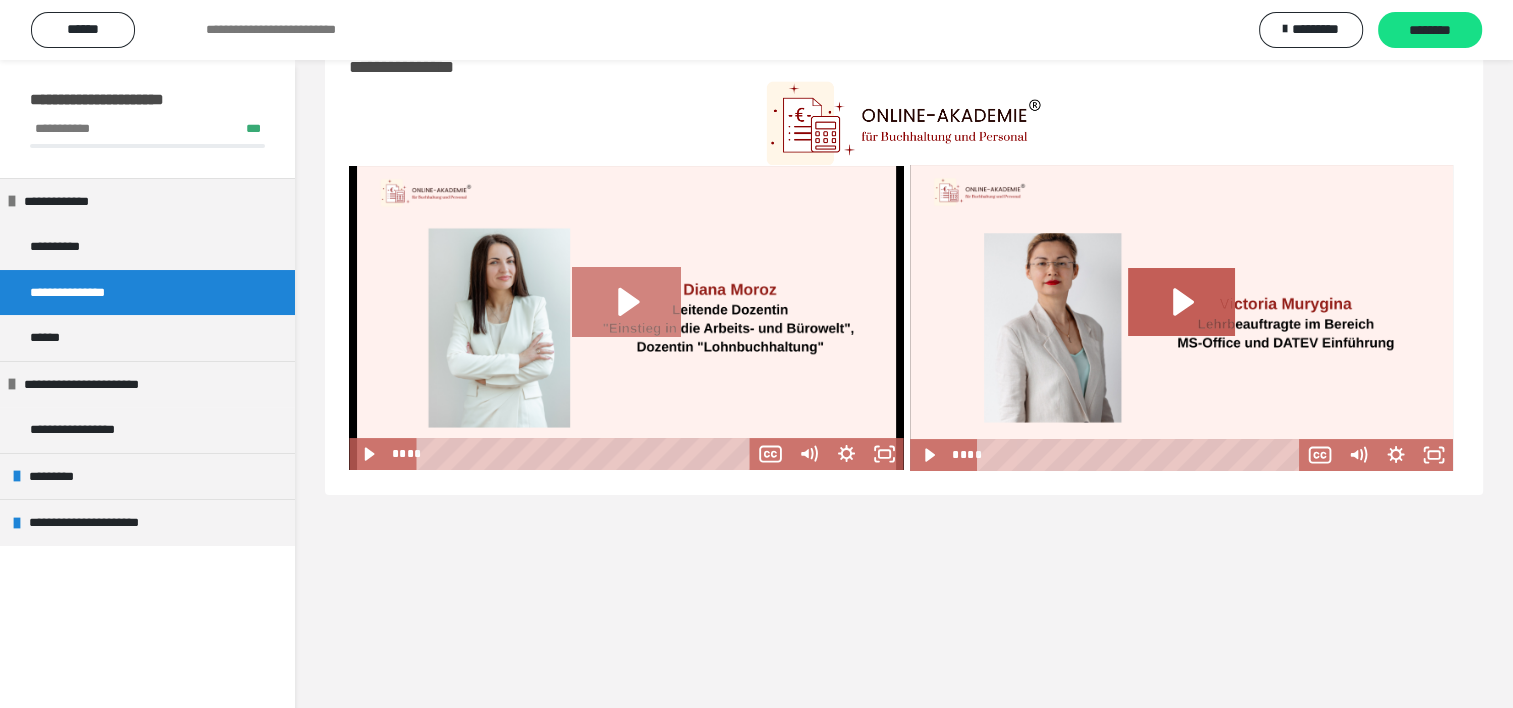 click 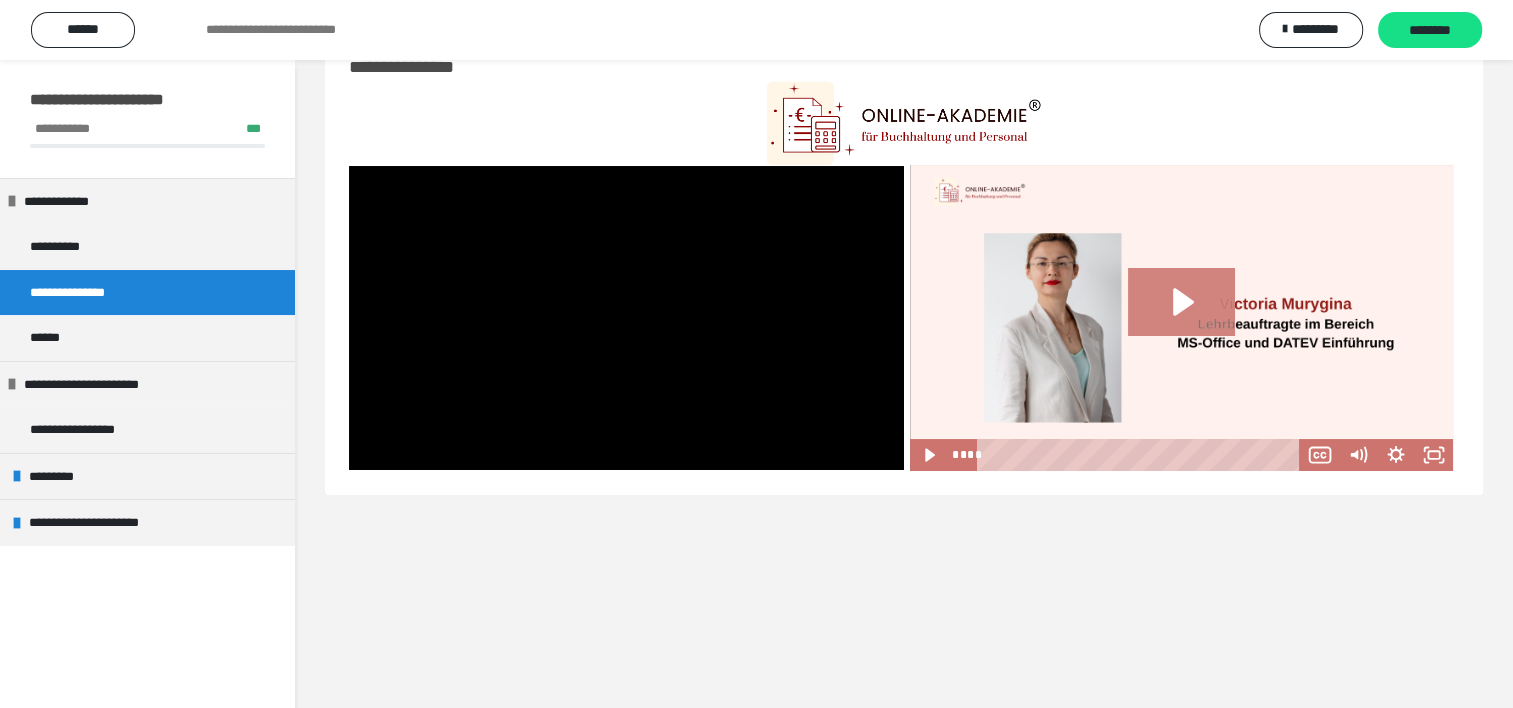click 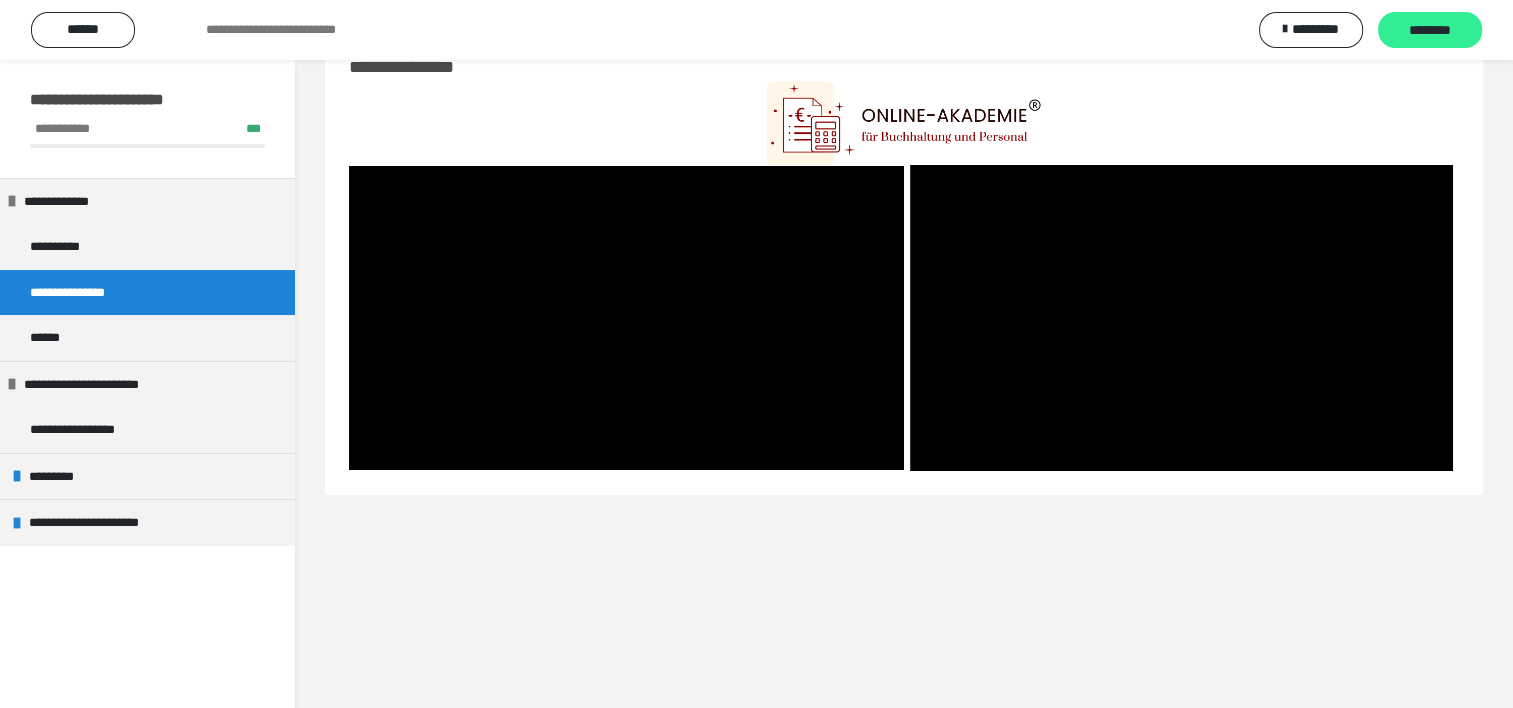 click on "********" at bounding box center (1430, 31) 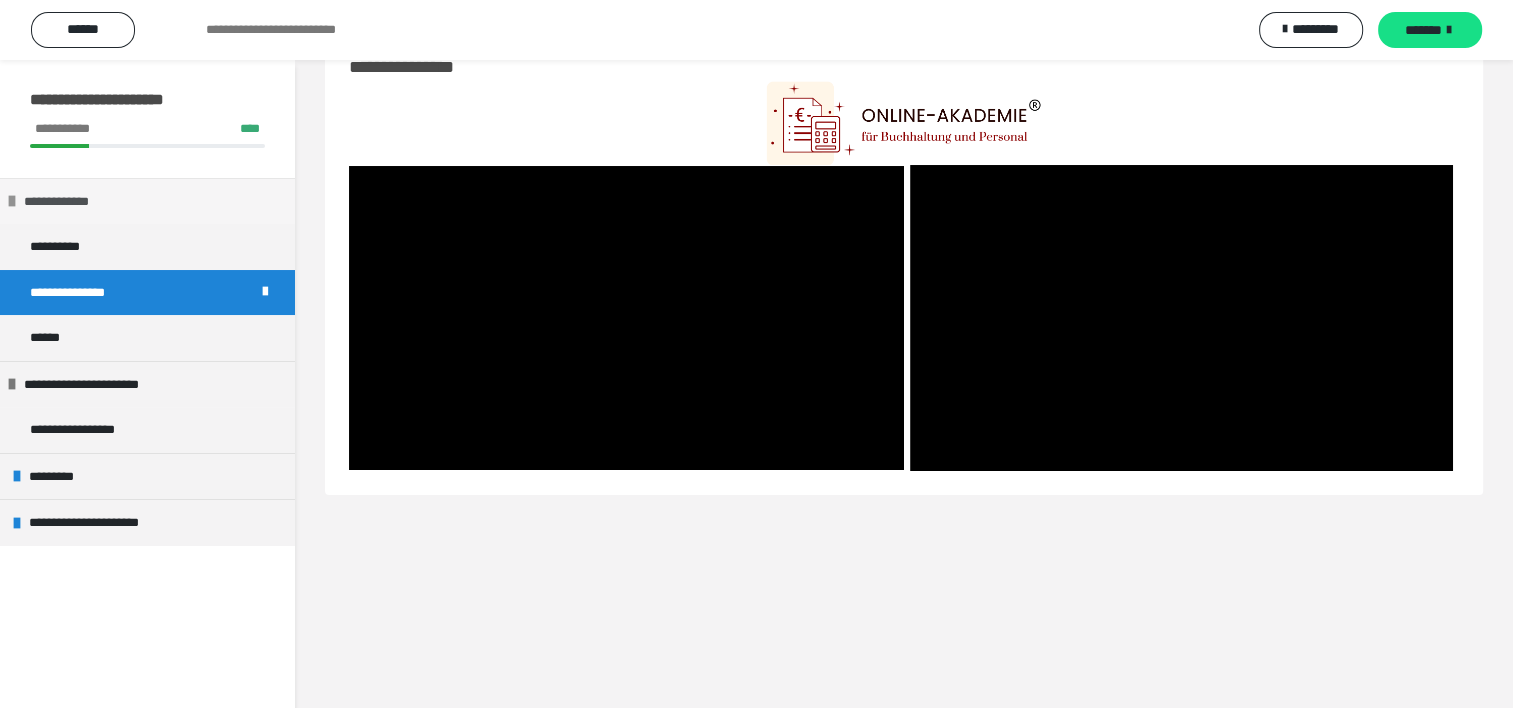 click on "**********" at bounding box center (67, 202) 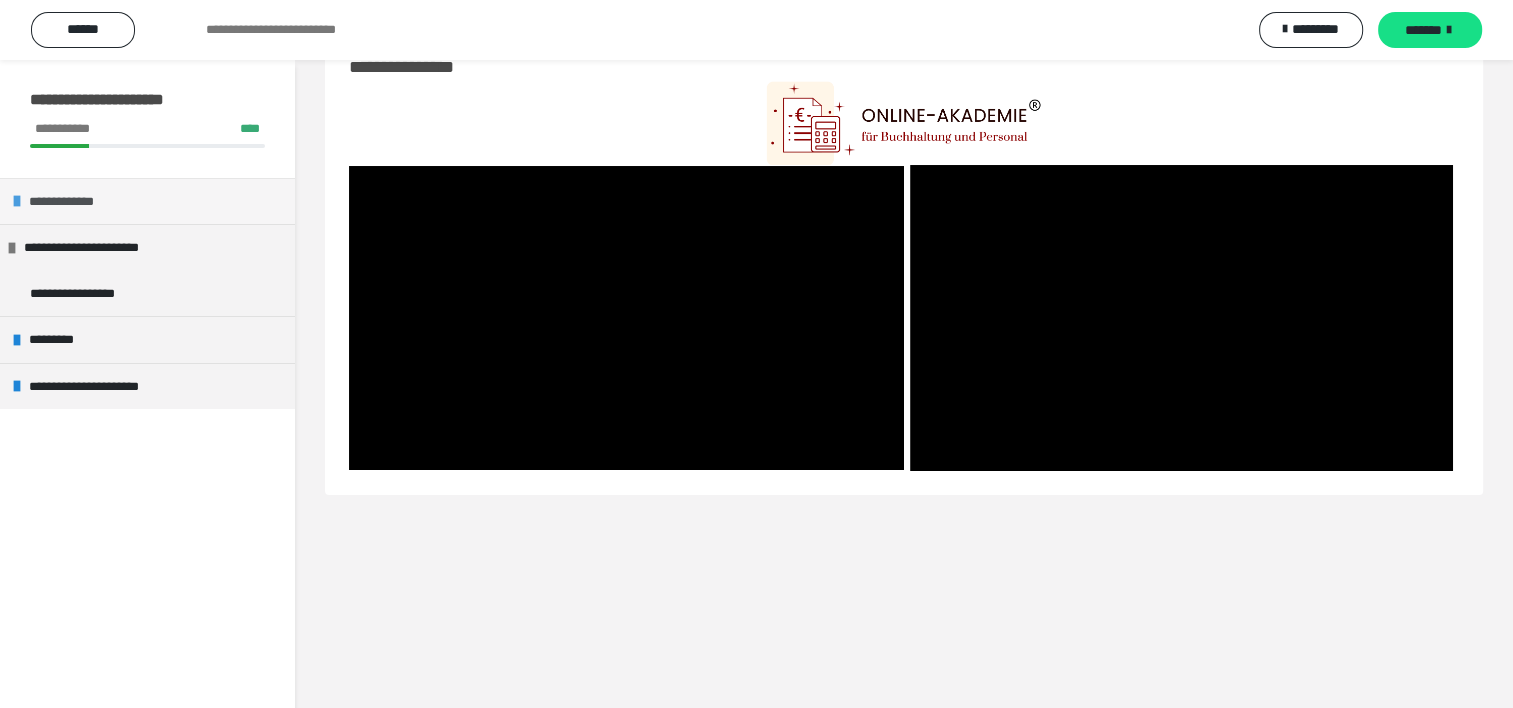 click on "**********" at bounding box center [72, 202] 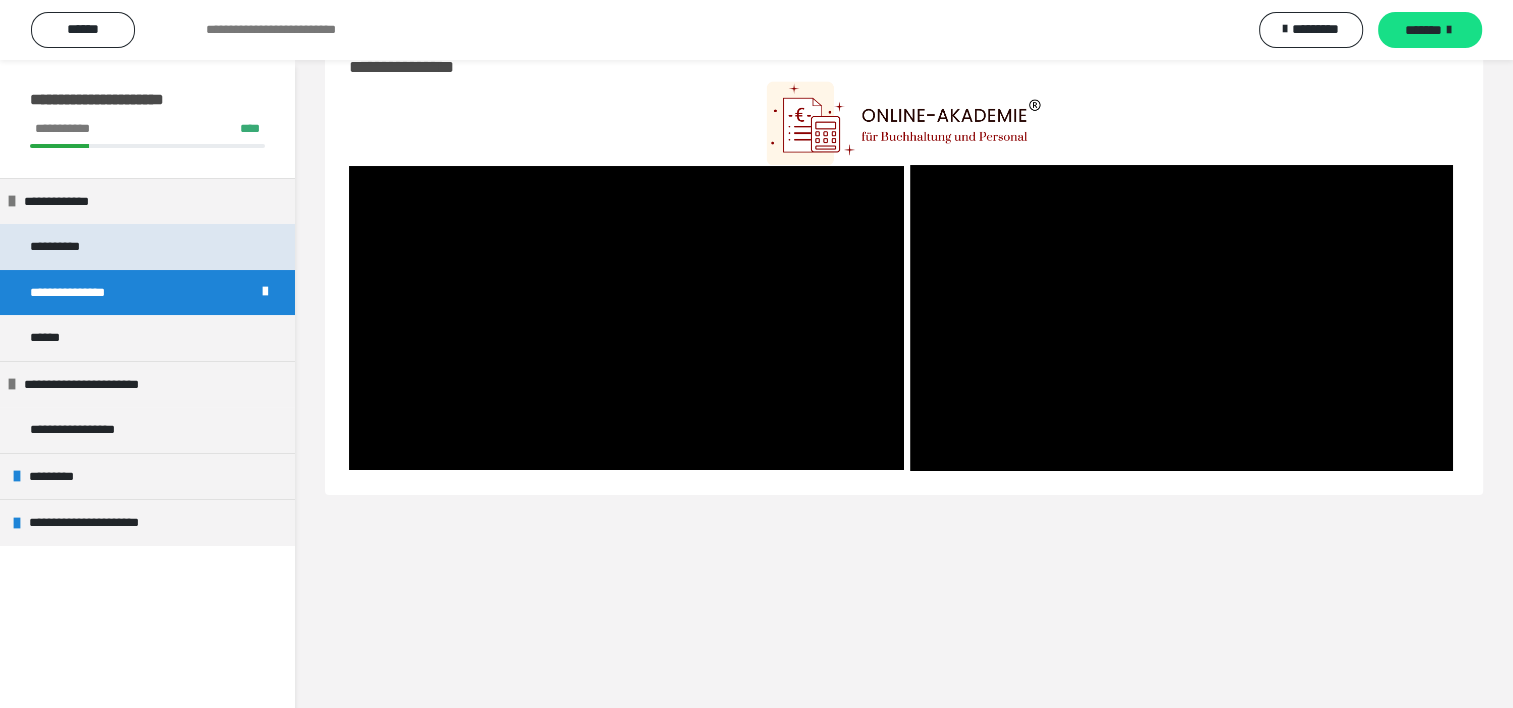 click on "**********" at bounding box center [72, 247] 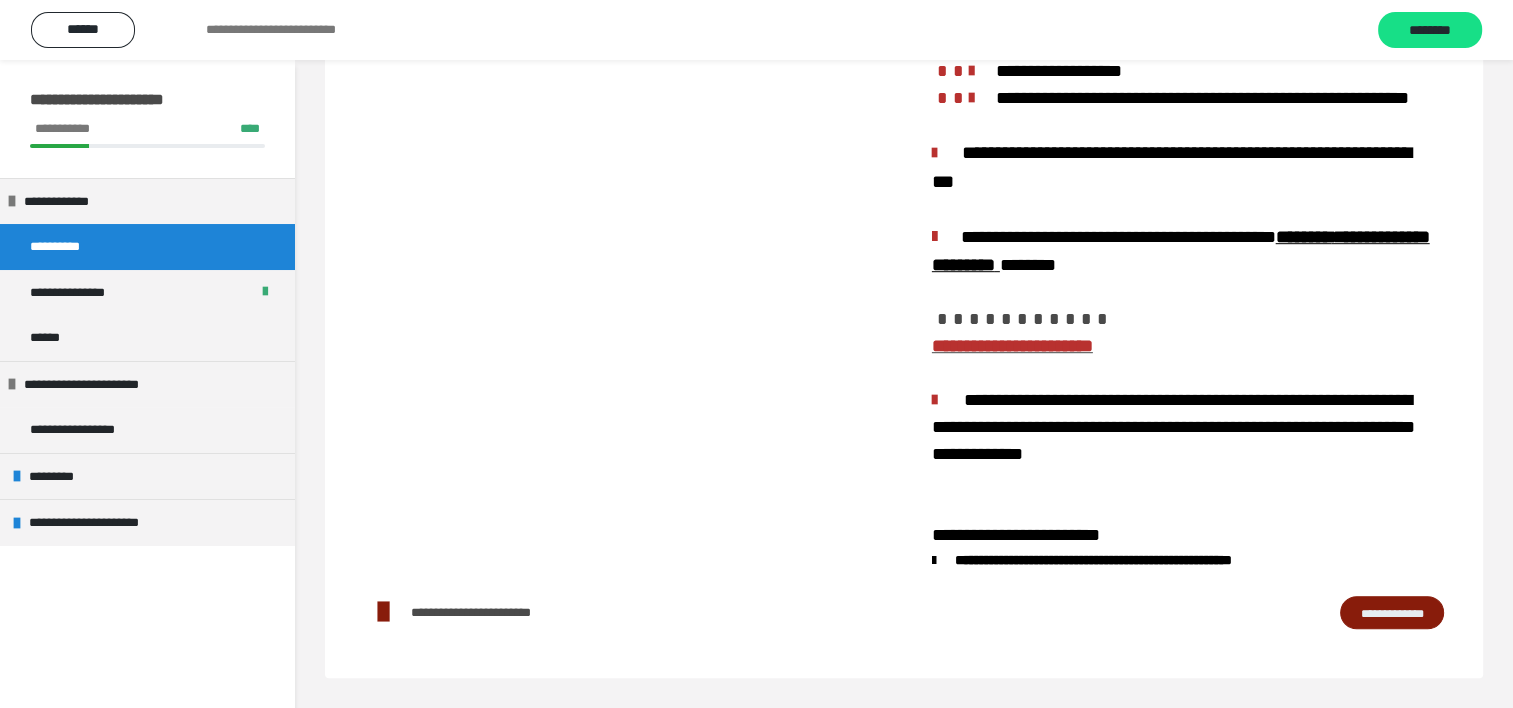 scroll, scrollTop: 1376, scrollLeft: 0, axis: vertical 